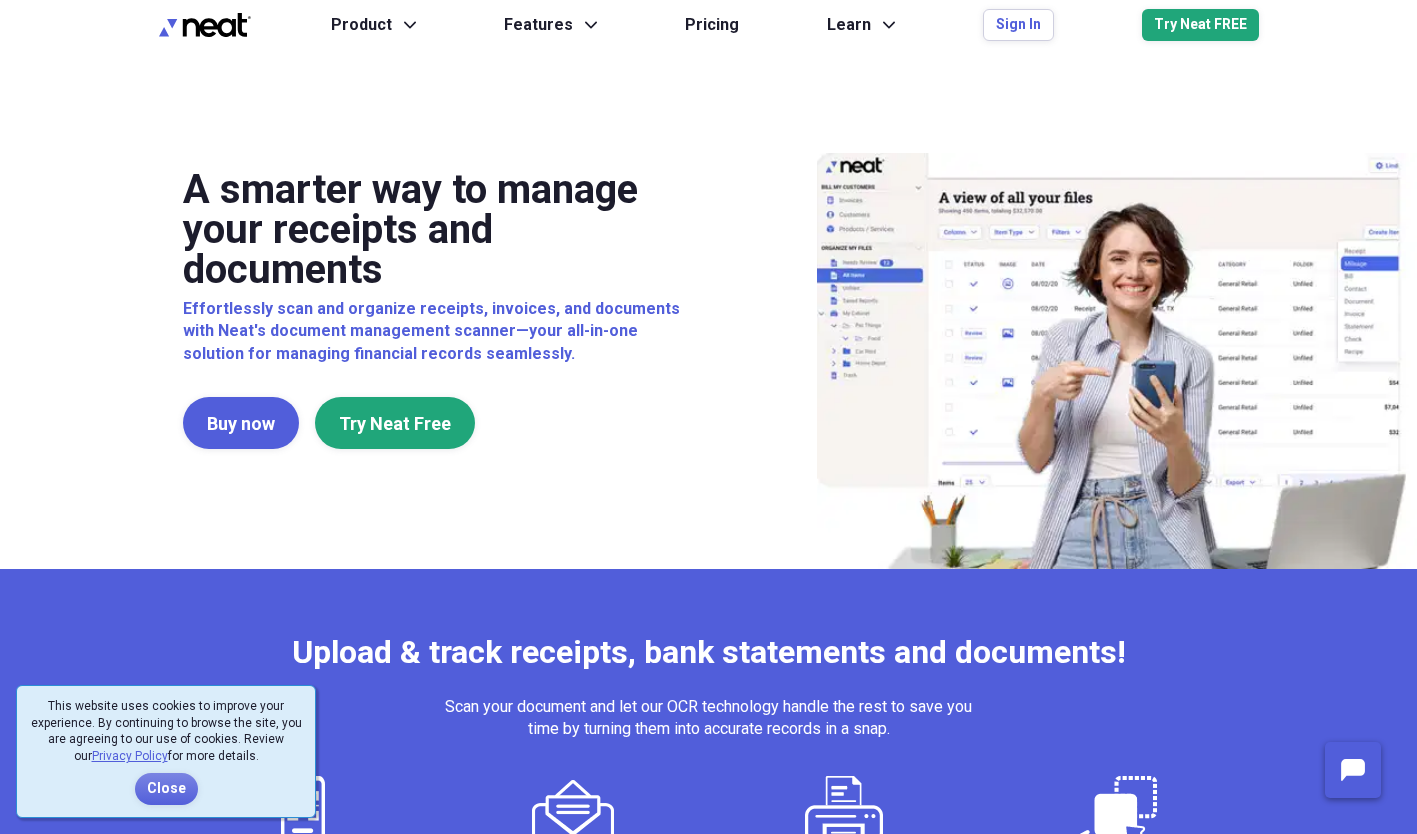 scroll, scrollTop: 0, scrollLeft: 0, axis: both 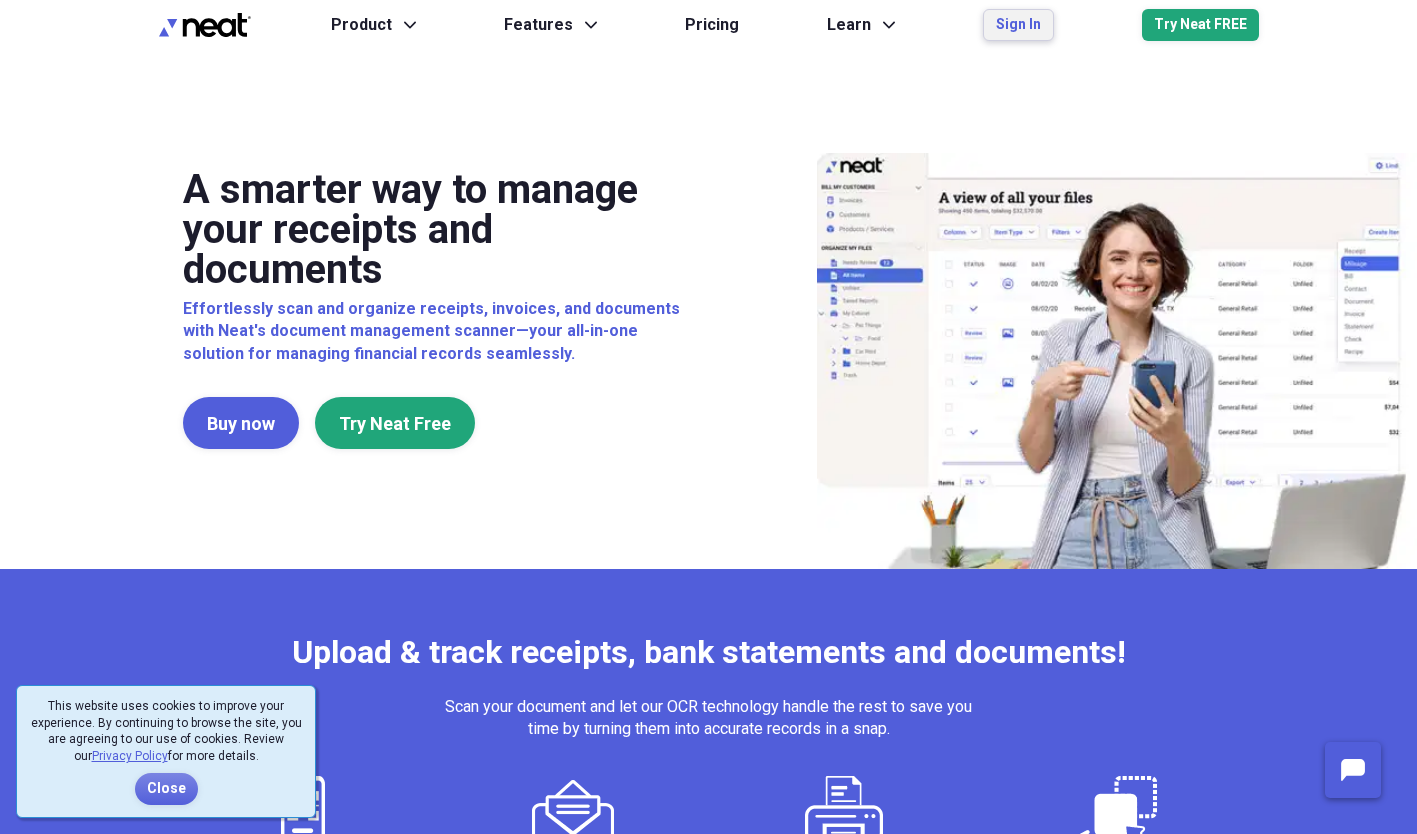 click on "Sign In" at bounding box center (1018, 25) 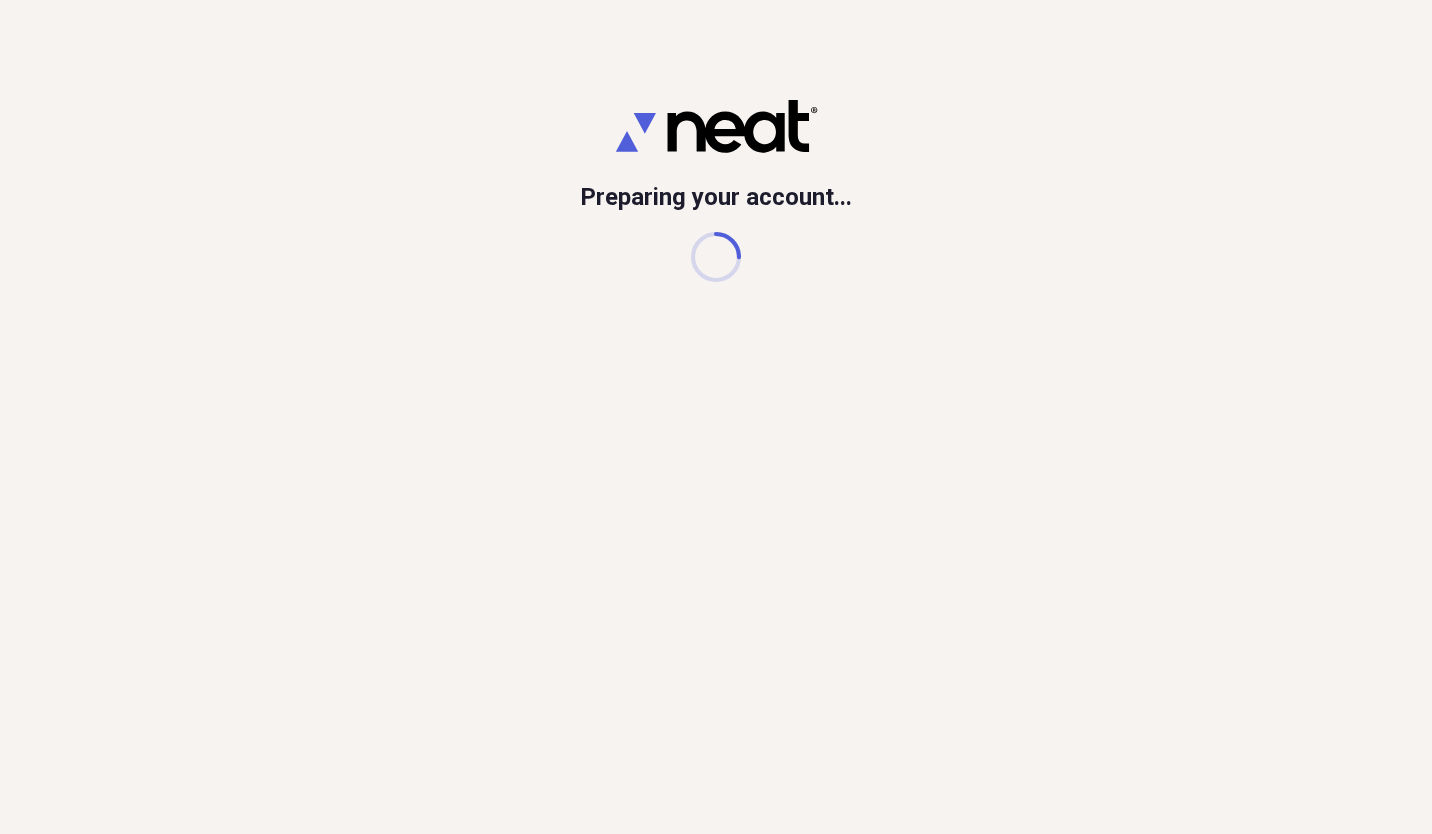 scroll, scrollTop: 0, scrollLeft: 0, axis: both 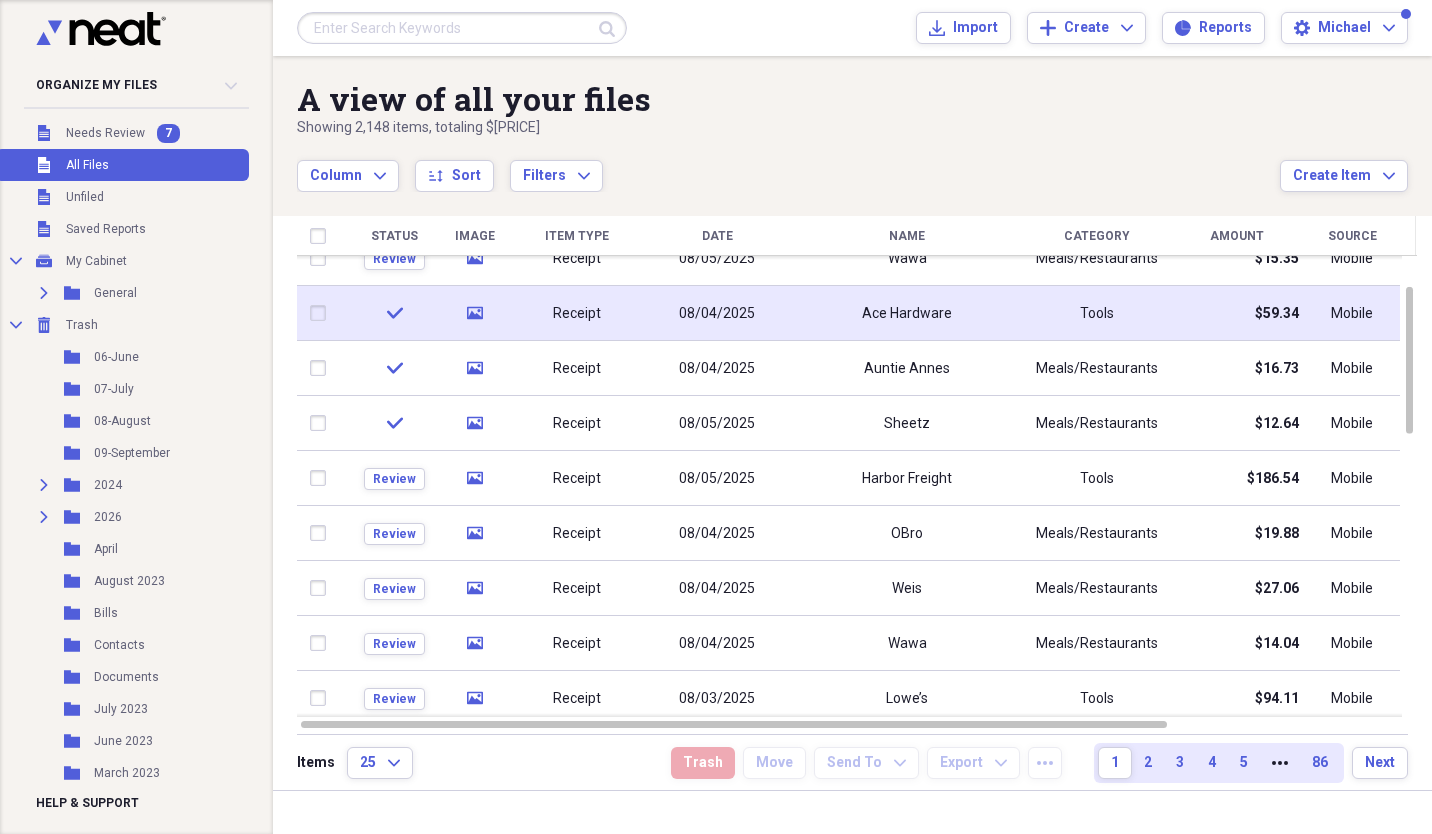 click on "08/04/2025" at bounding box center (717, 313) 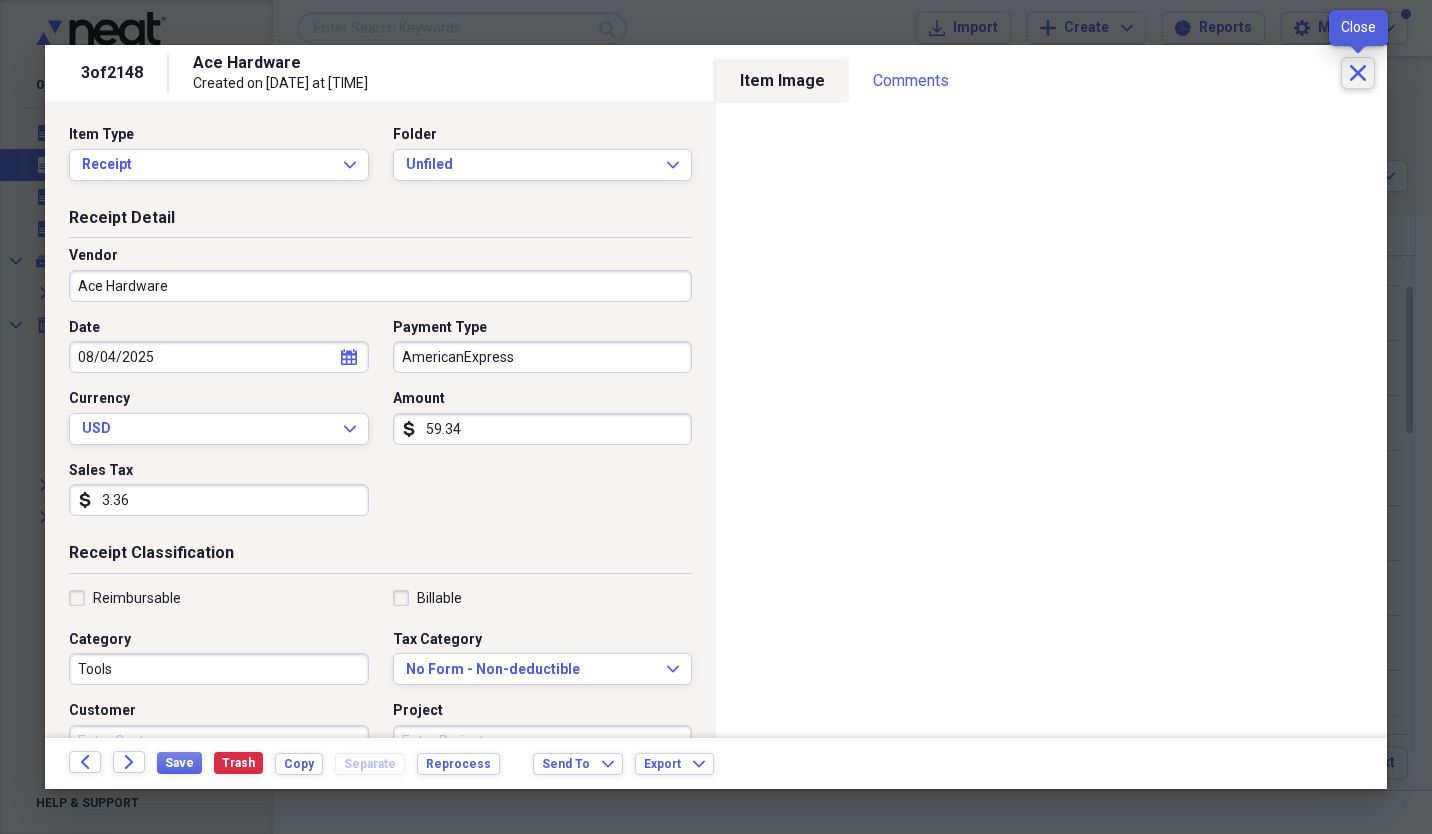 click on "Close" at bounding box center (1358, 73) 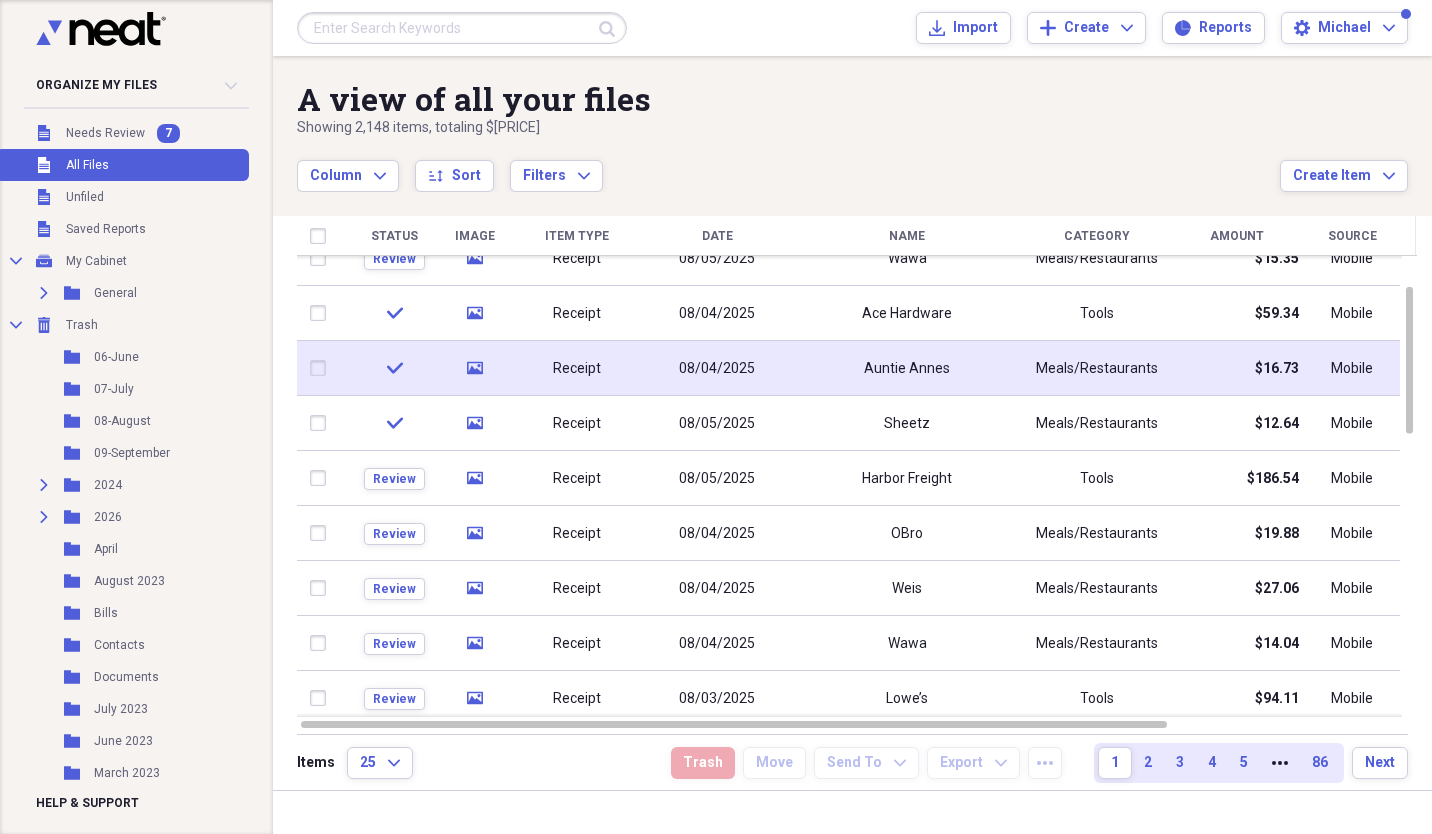 click at bounding box center [322, 368] 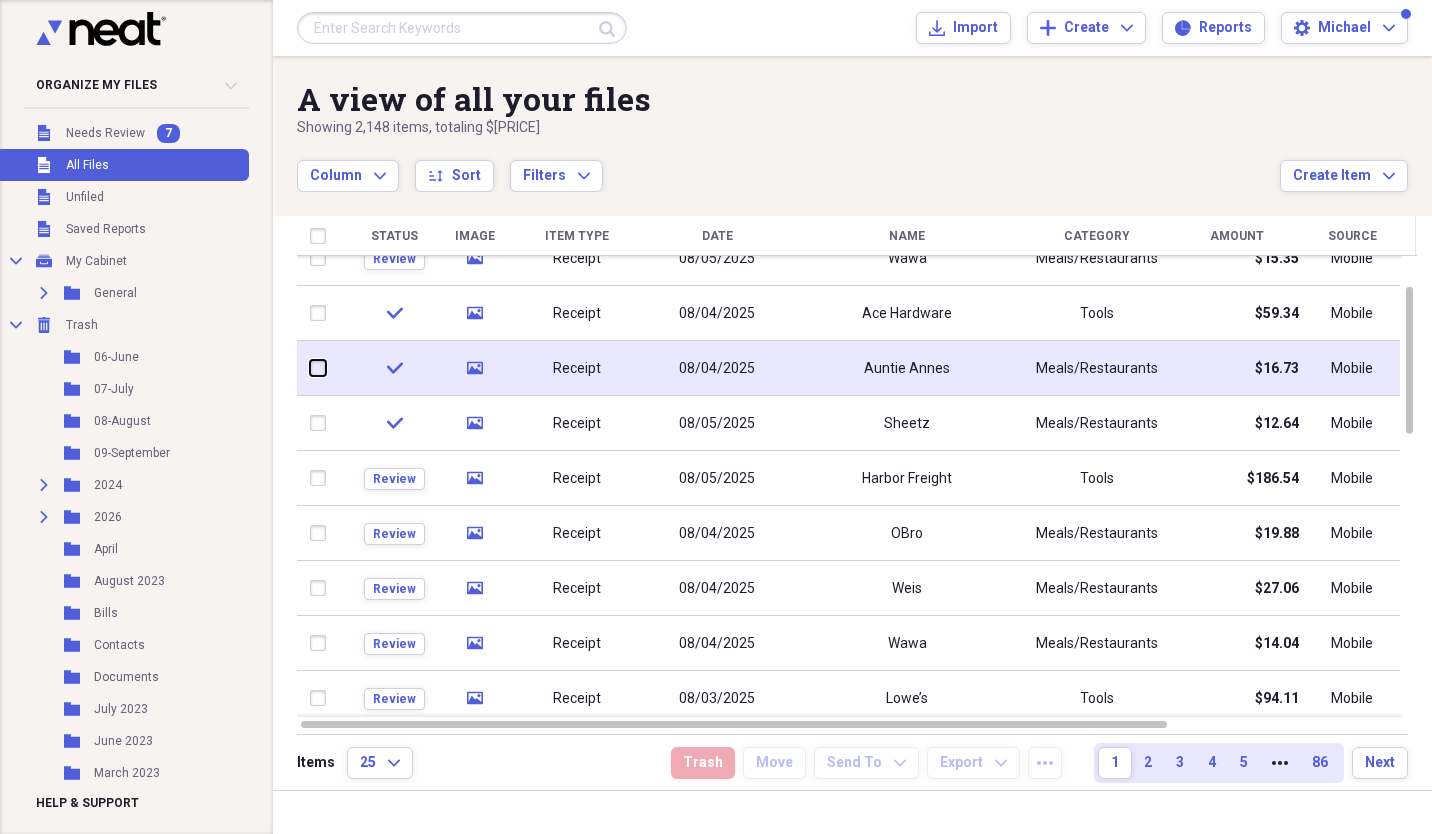 click at bounding box center [310, 368] 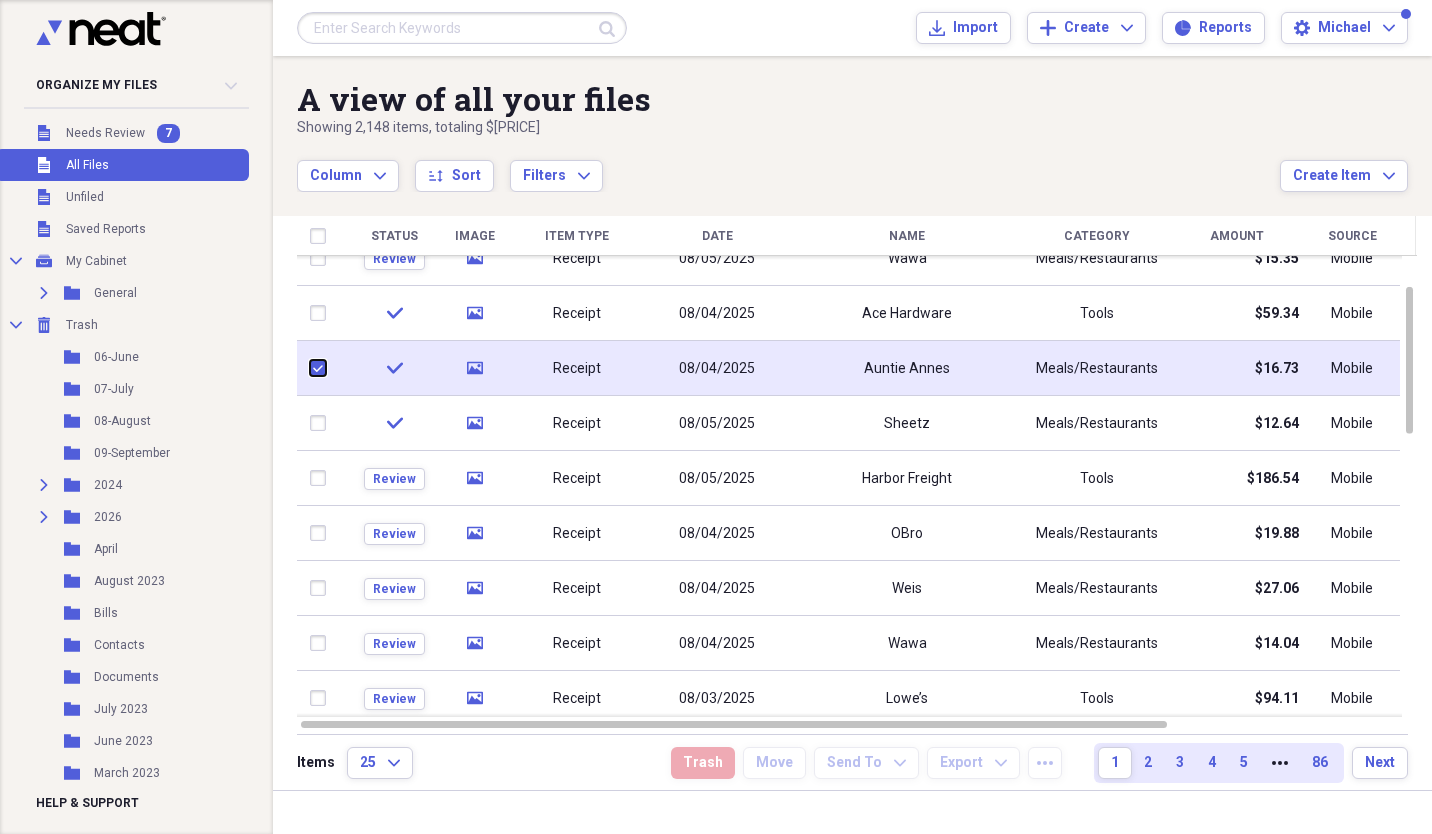 checkbox on "true" 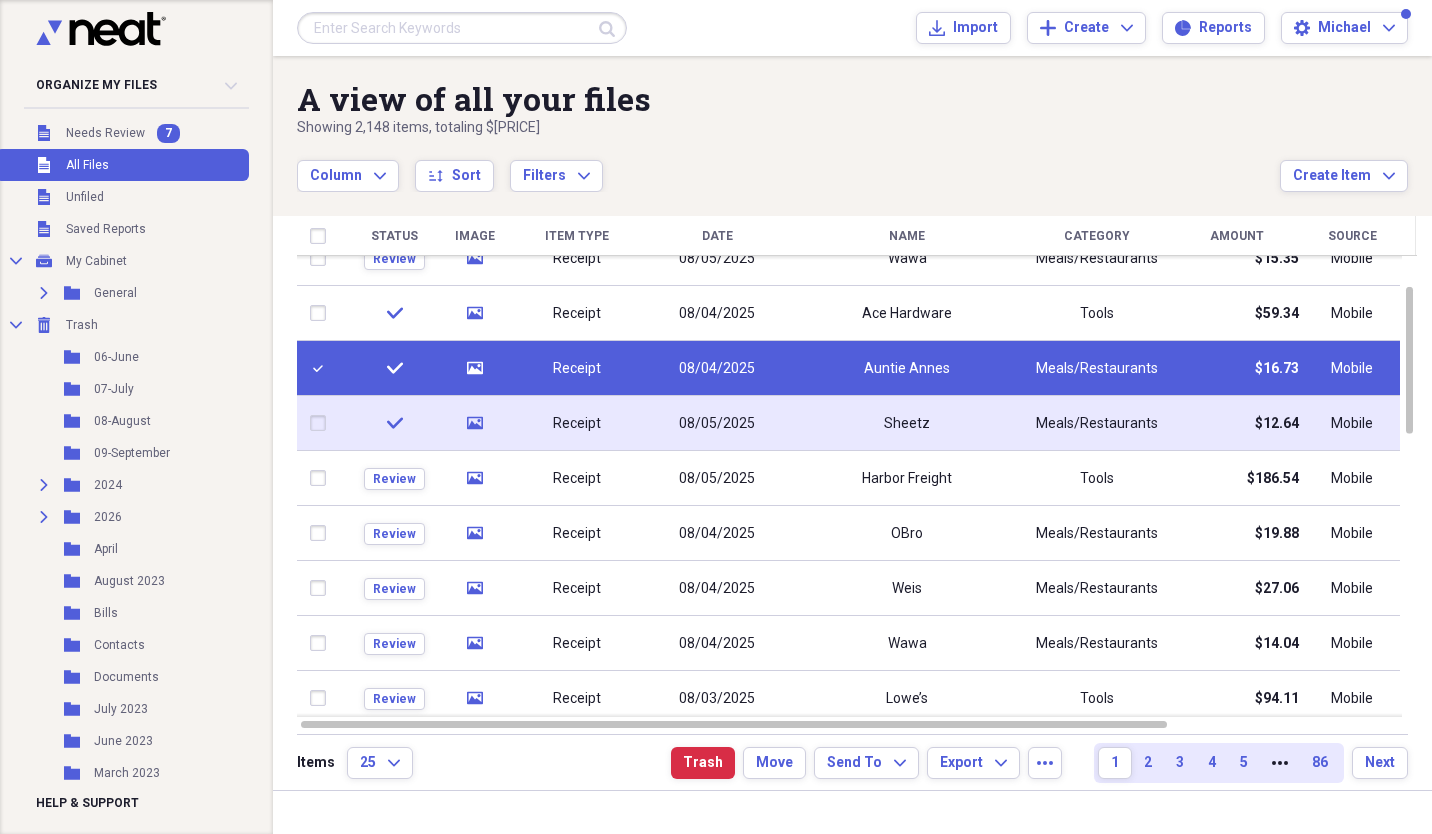 click at bounding box center [322, 423] 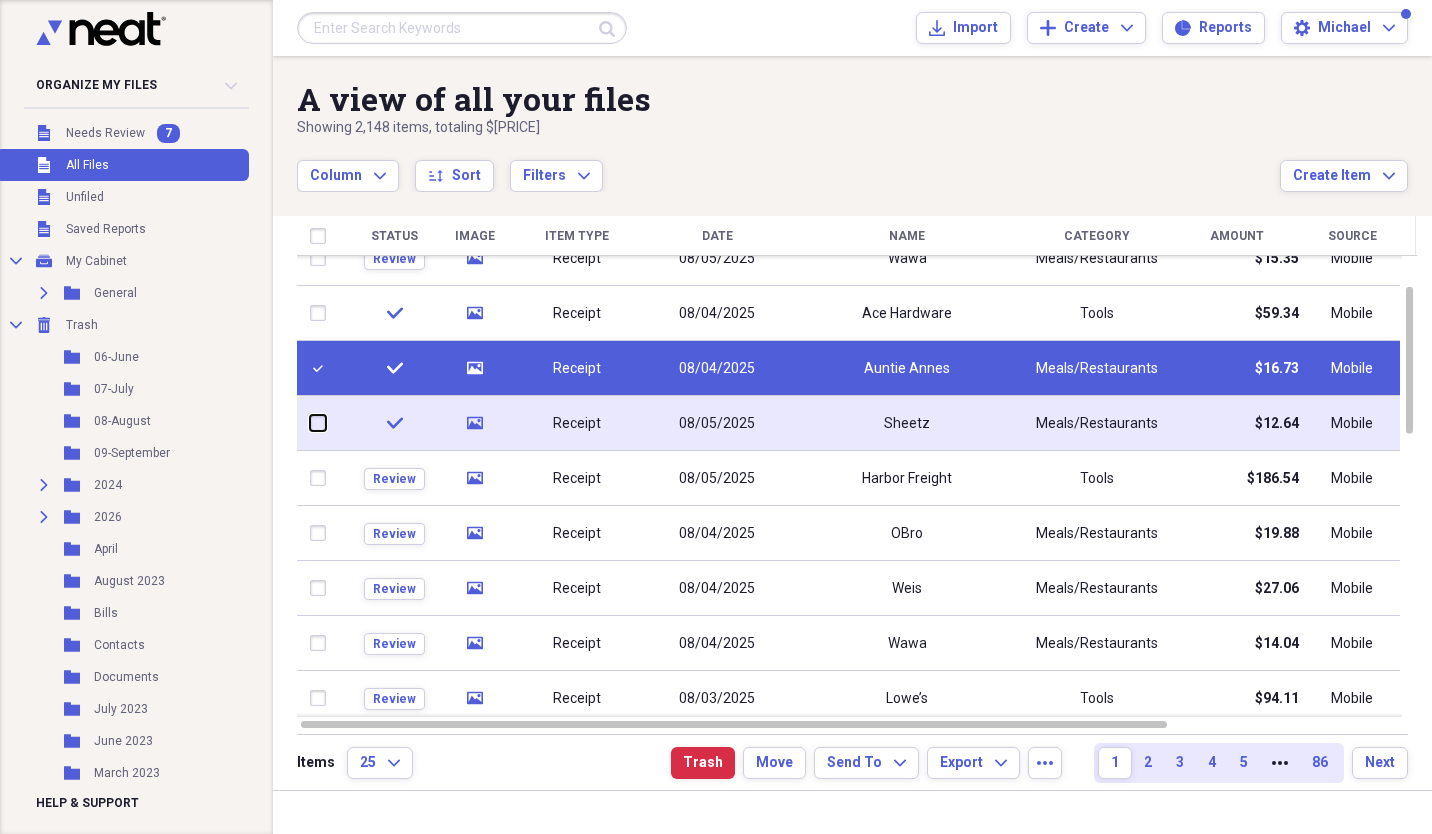 click at bounding box center (310, 423) 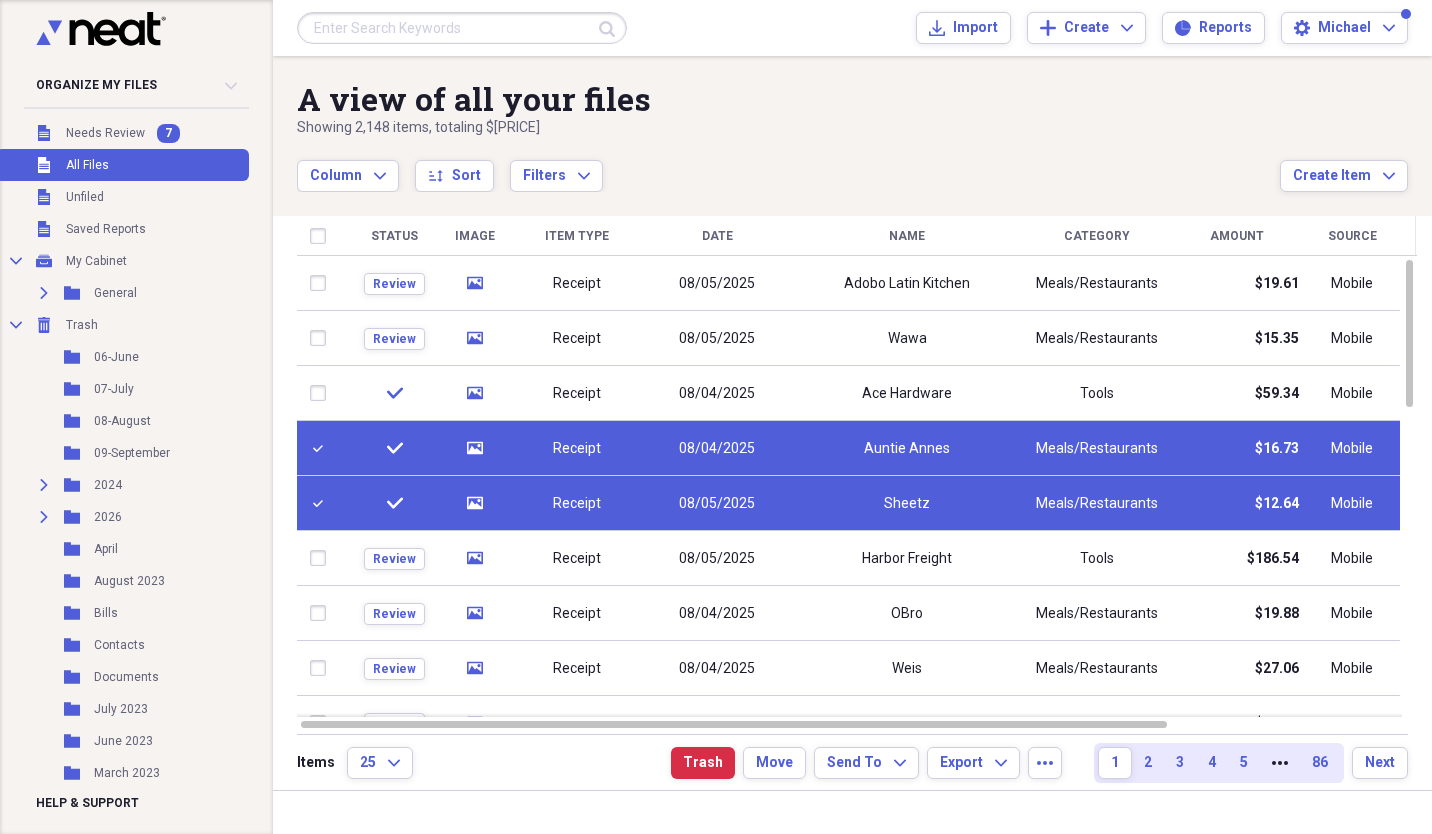 click at bounding box center [322, 503] 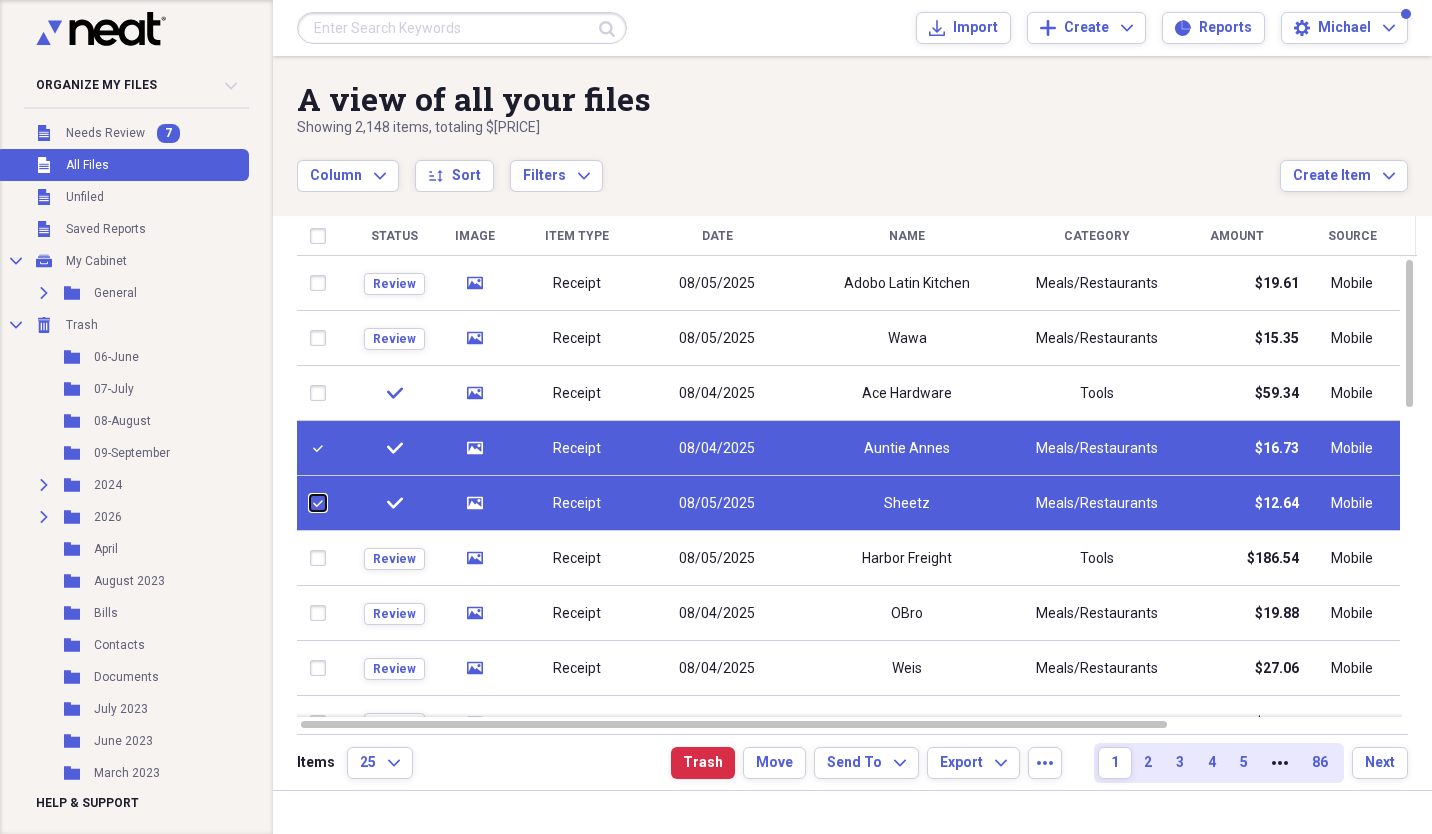 click at bounding box center [310, 503] 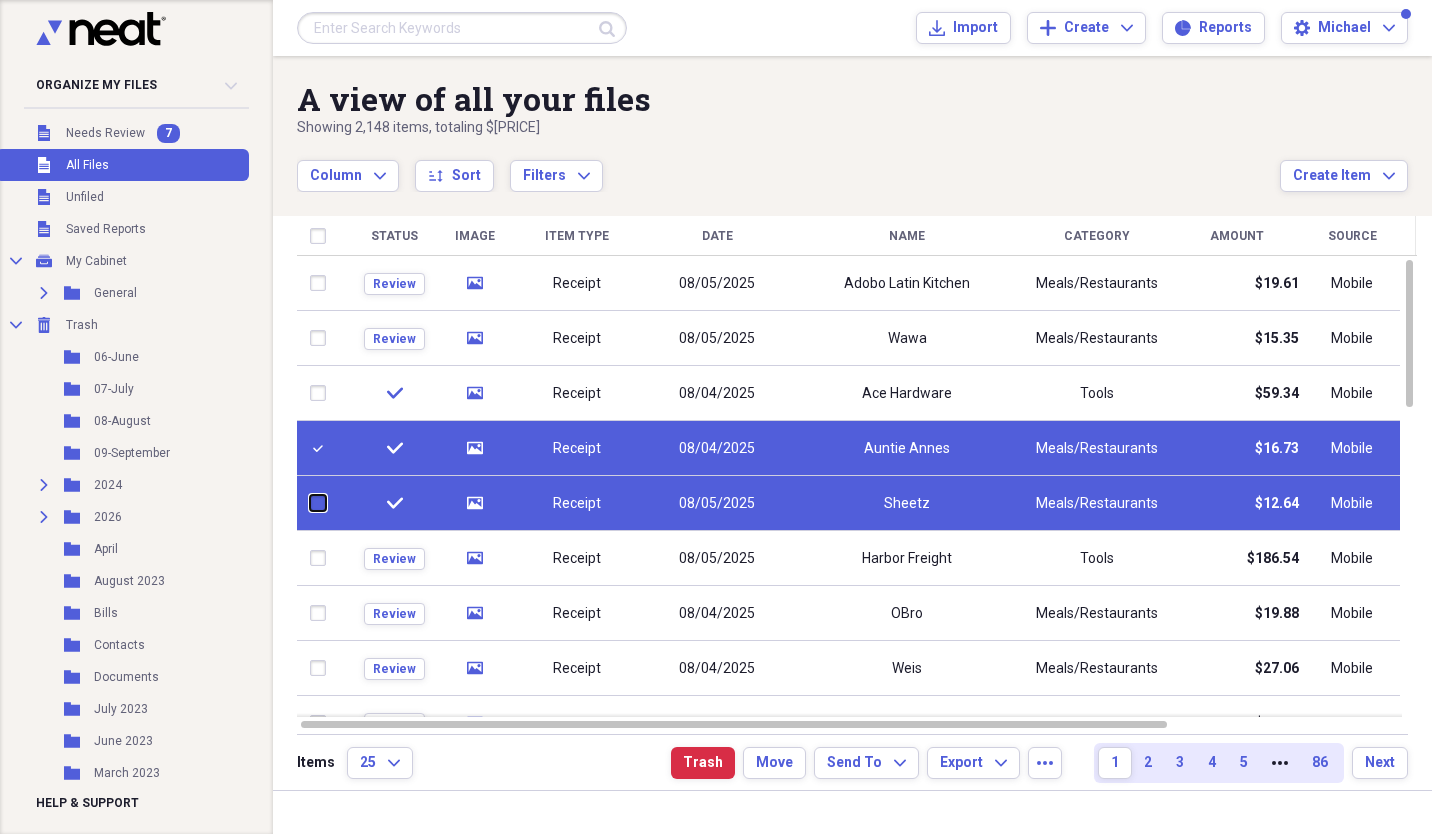 checkbox on "false" 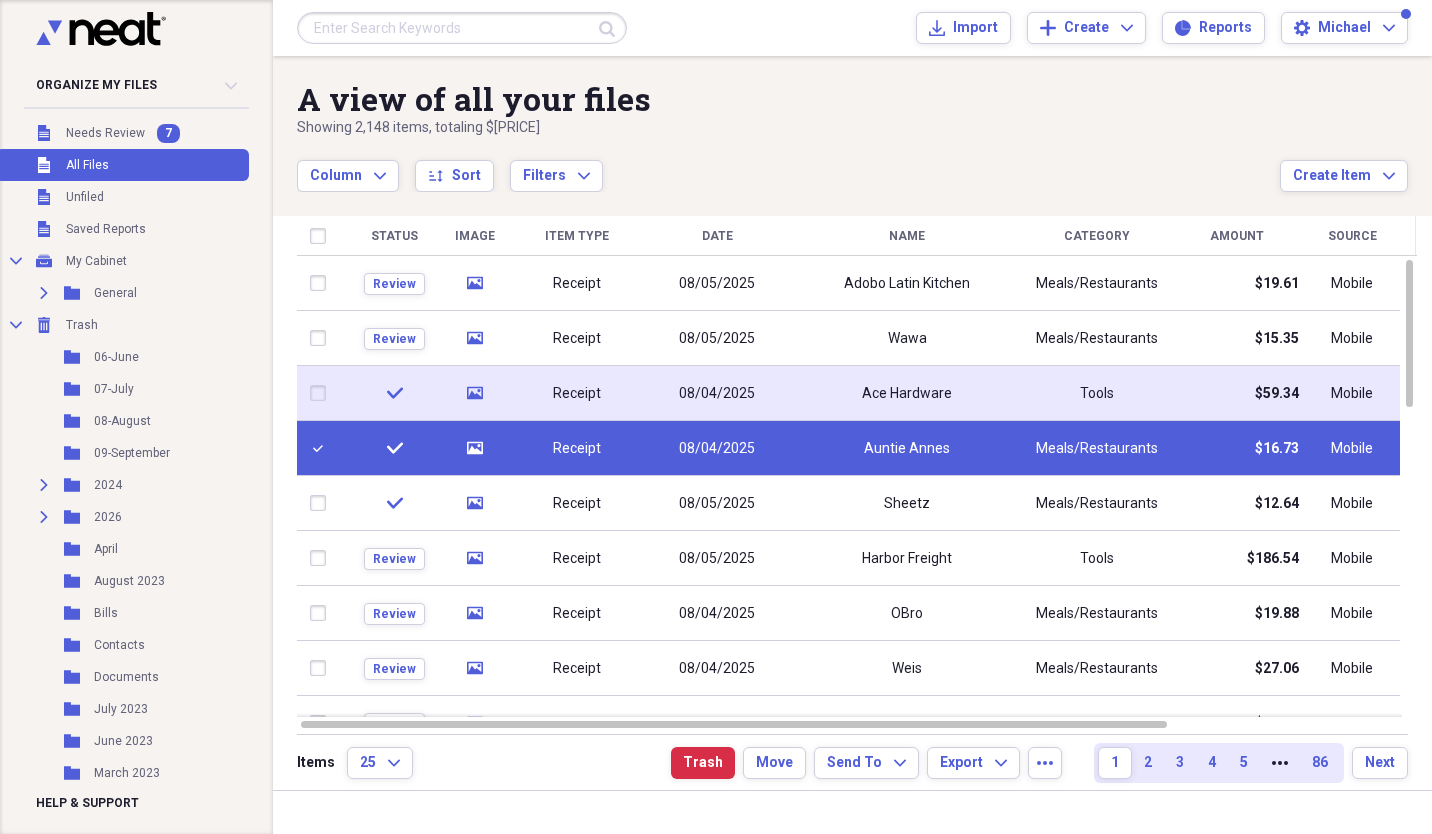 click at bounding box center (322, 393) 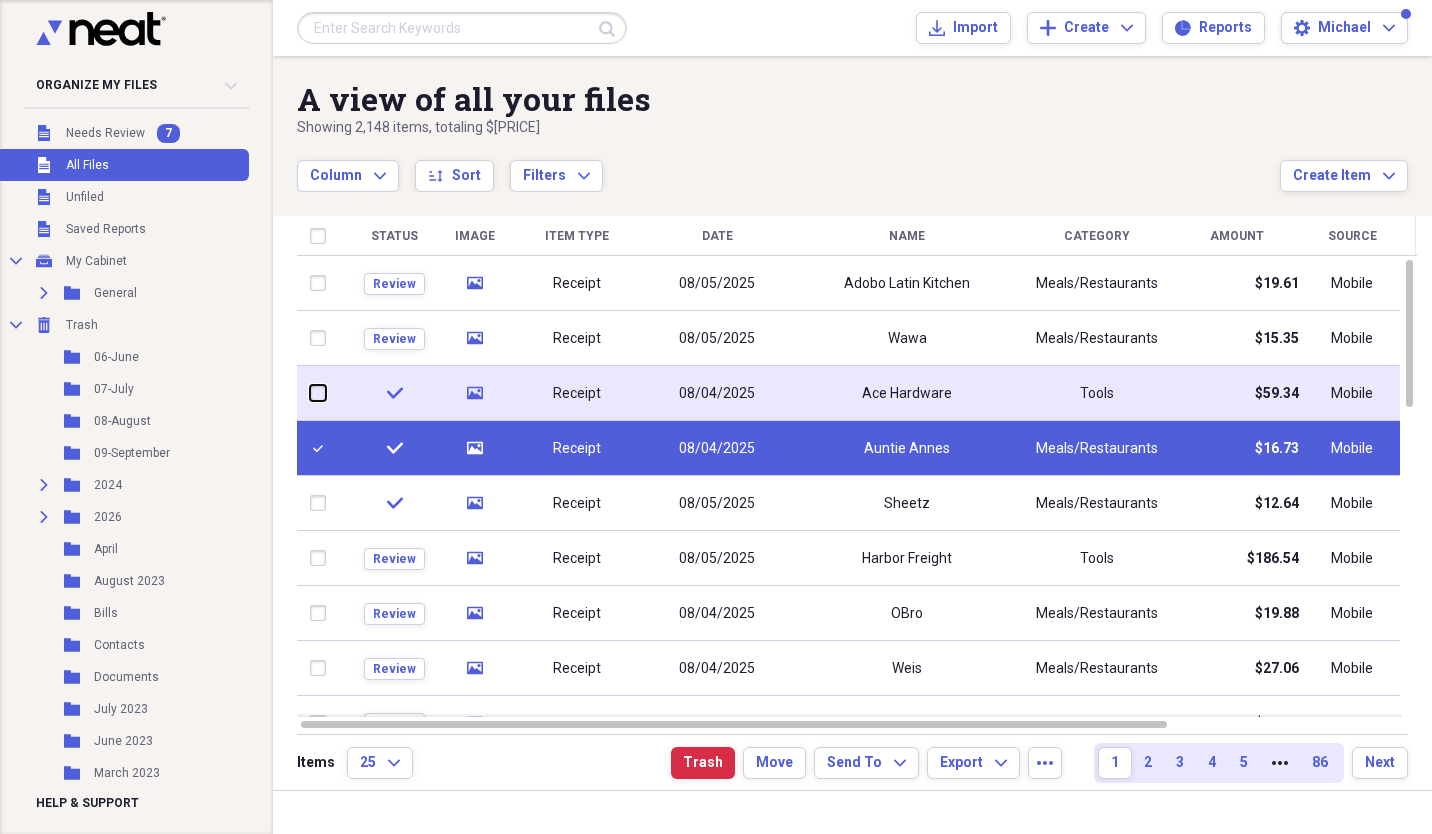 click at bounding box center (310, 393) 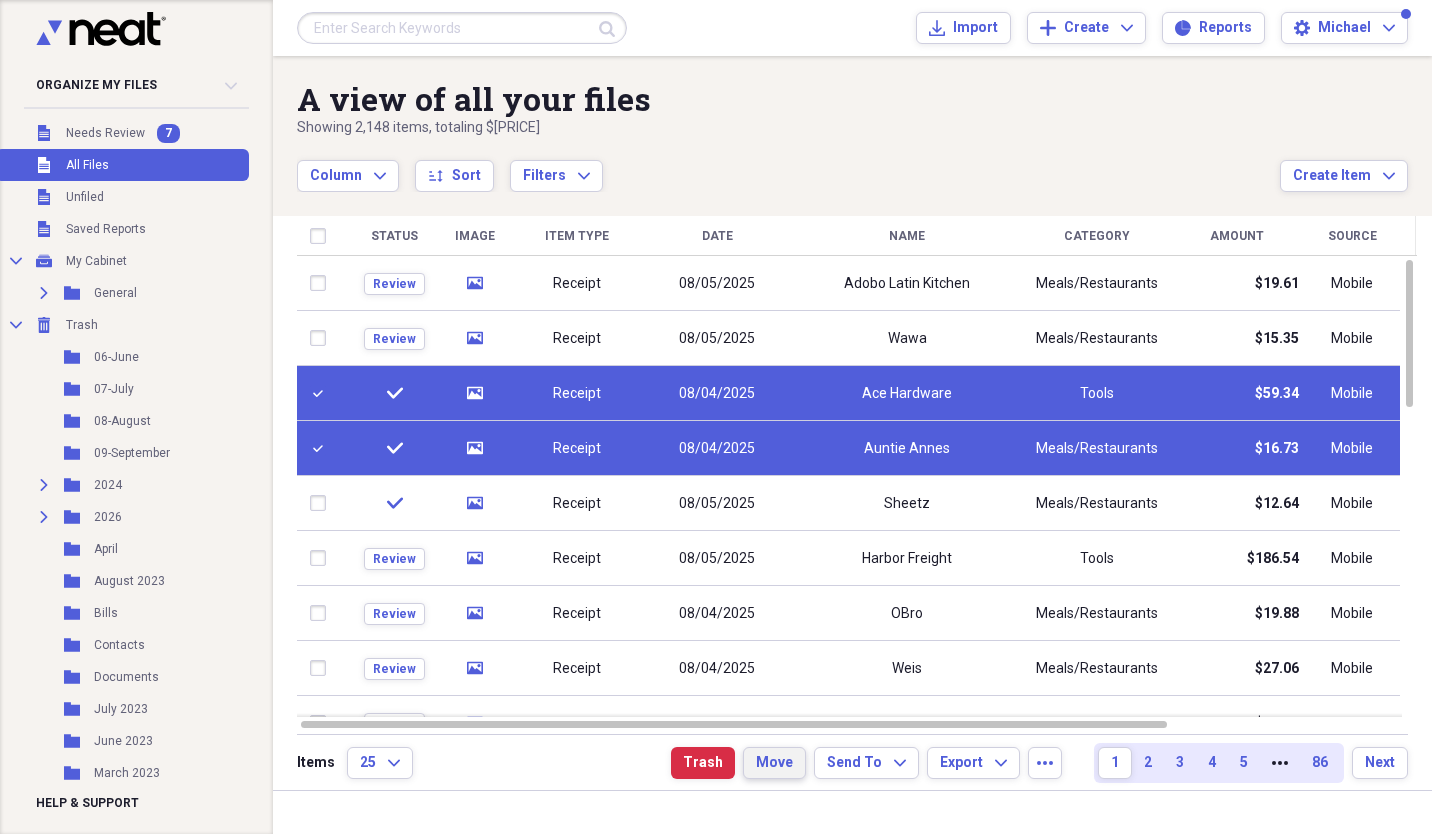 click on "Move" at bounding box center [774, 763] 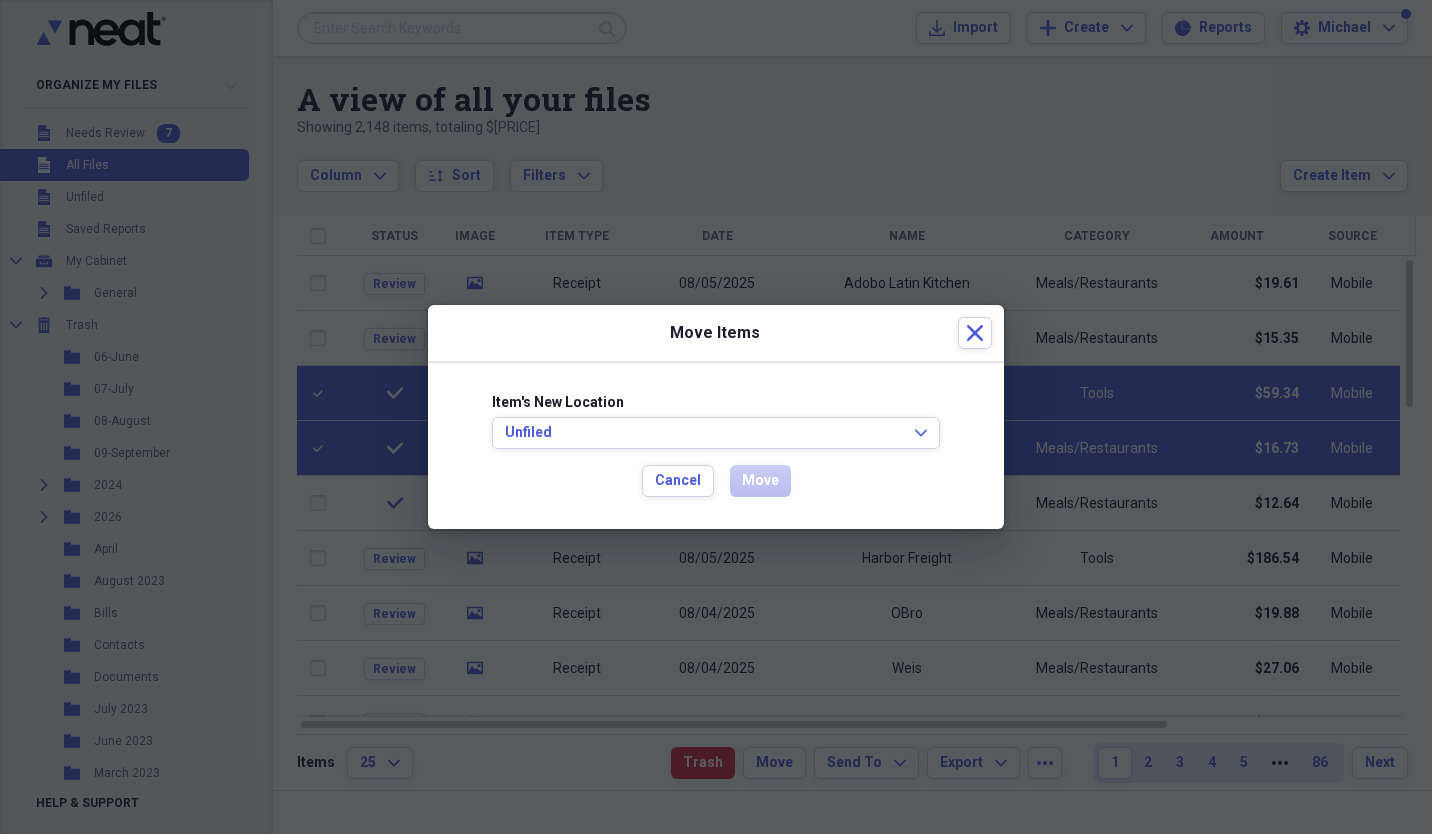 click on "Item's New Location" at bounding box center [716, 403] 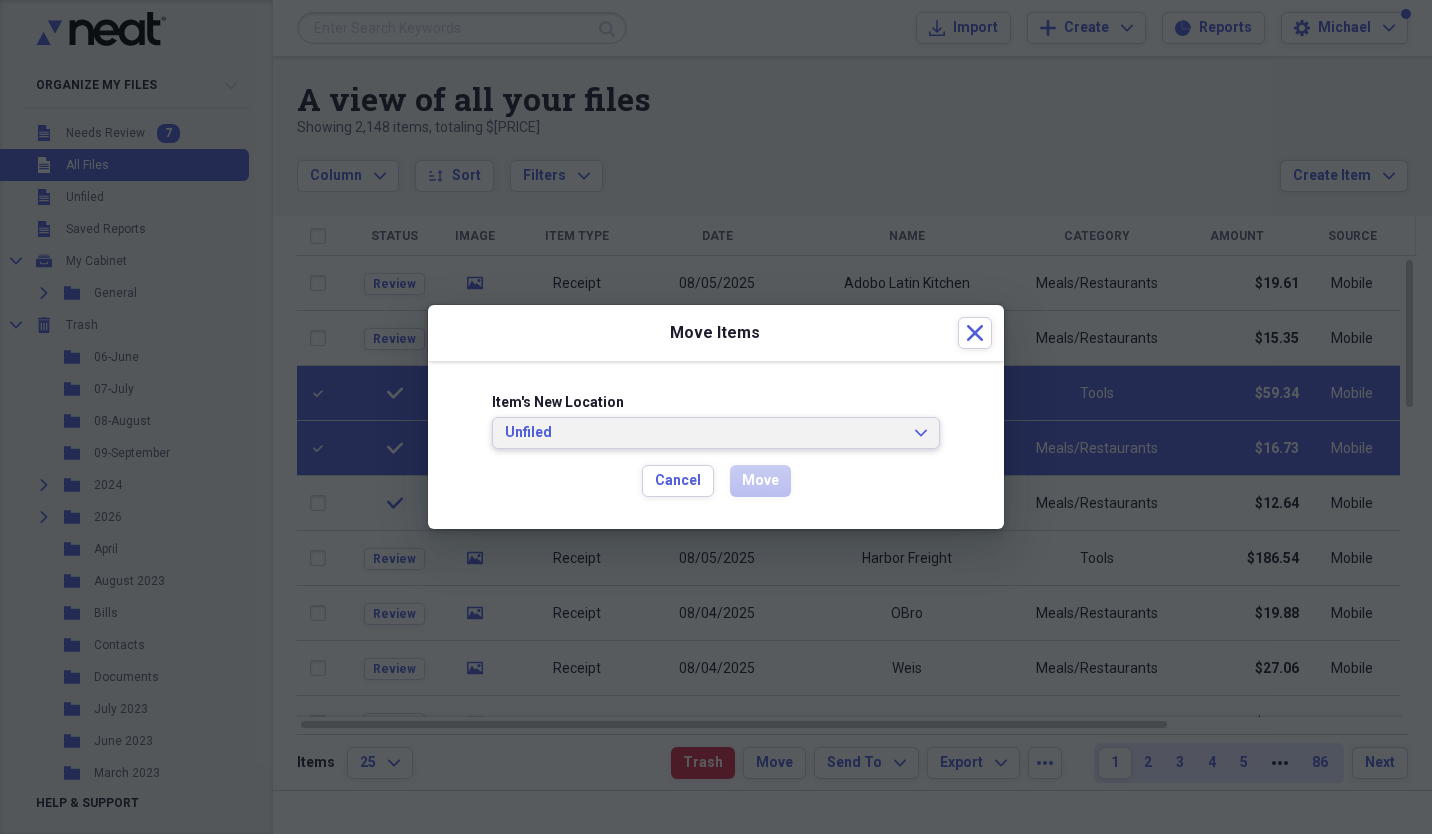 click on "Unfiled" at bounding box center (704, 433) 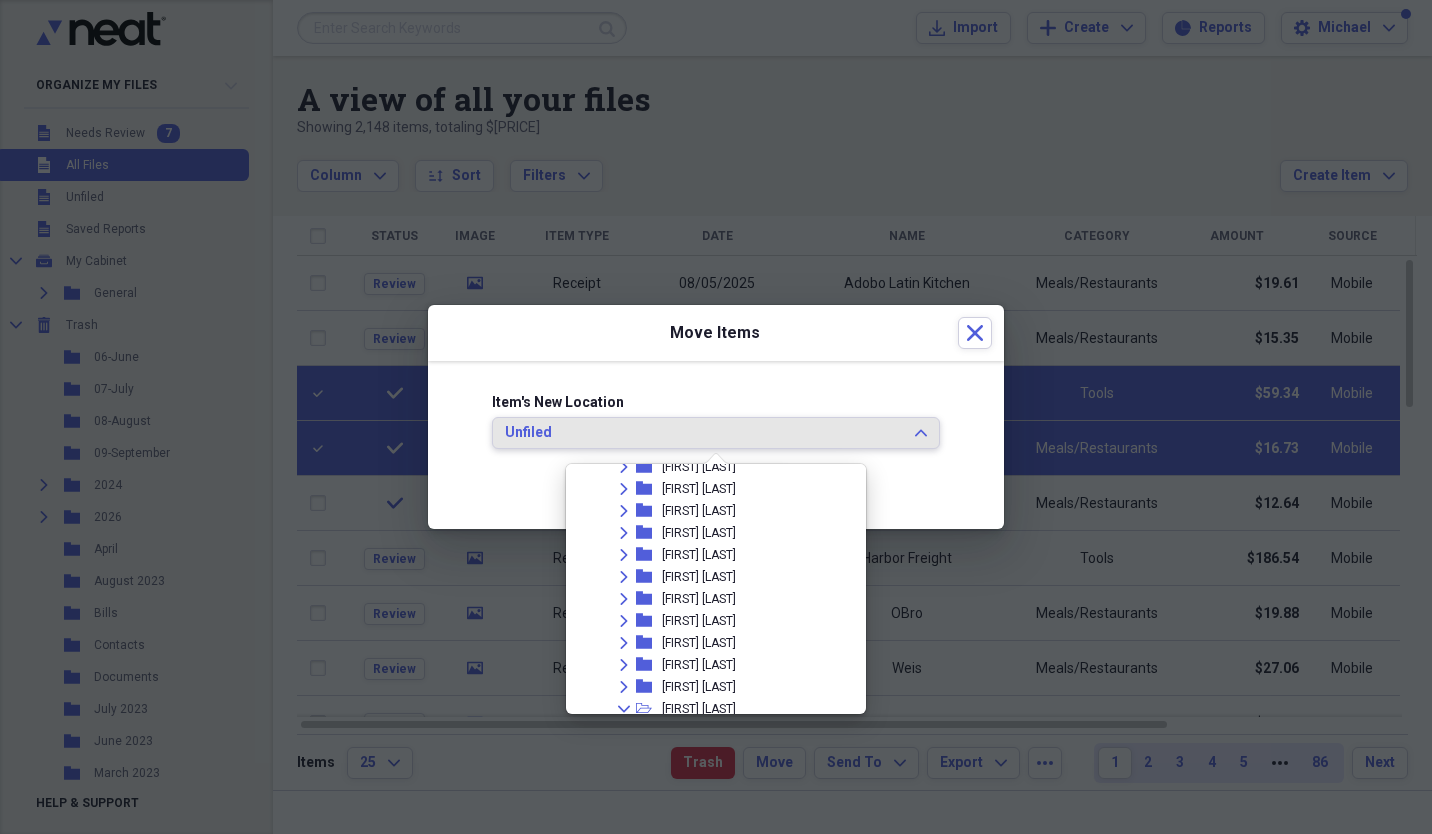 scroll, scrollTop: 269, scrollLeft: 0, axis: vertical 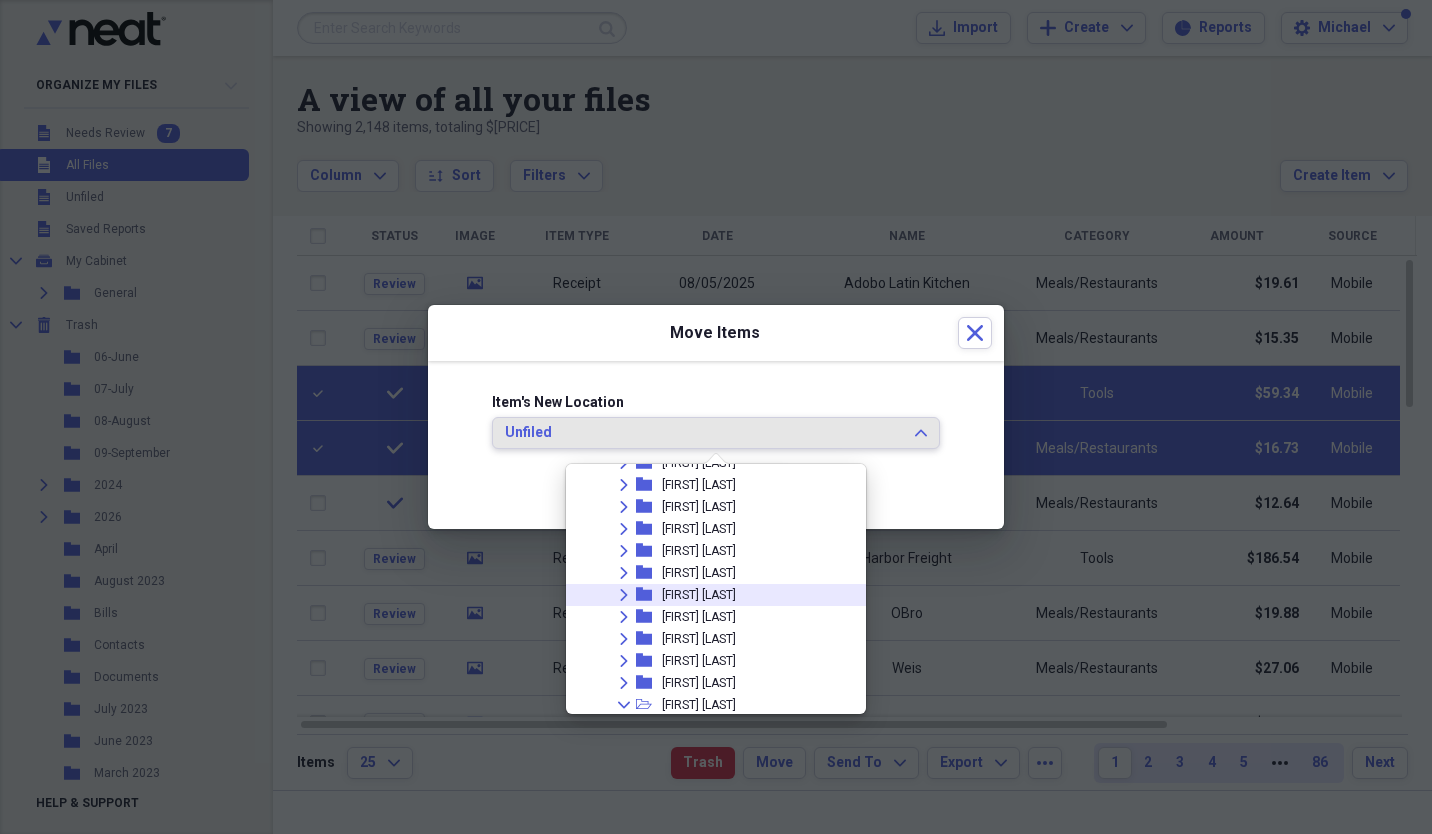 click on "Expand" 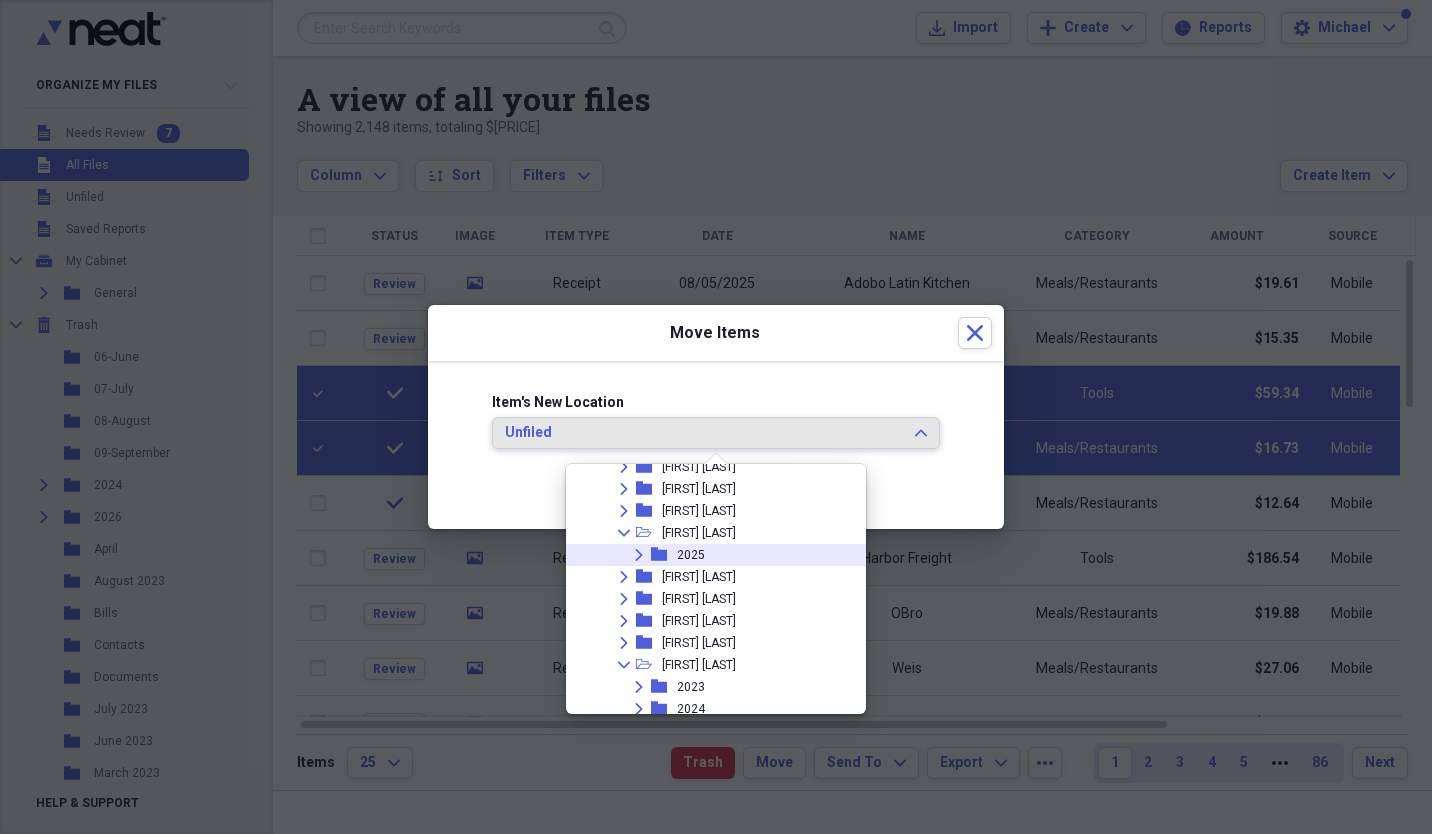 scroll, scrollTop: 332, scrollLeft: 0, axis: vertical 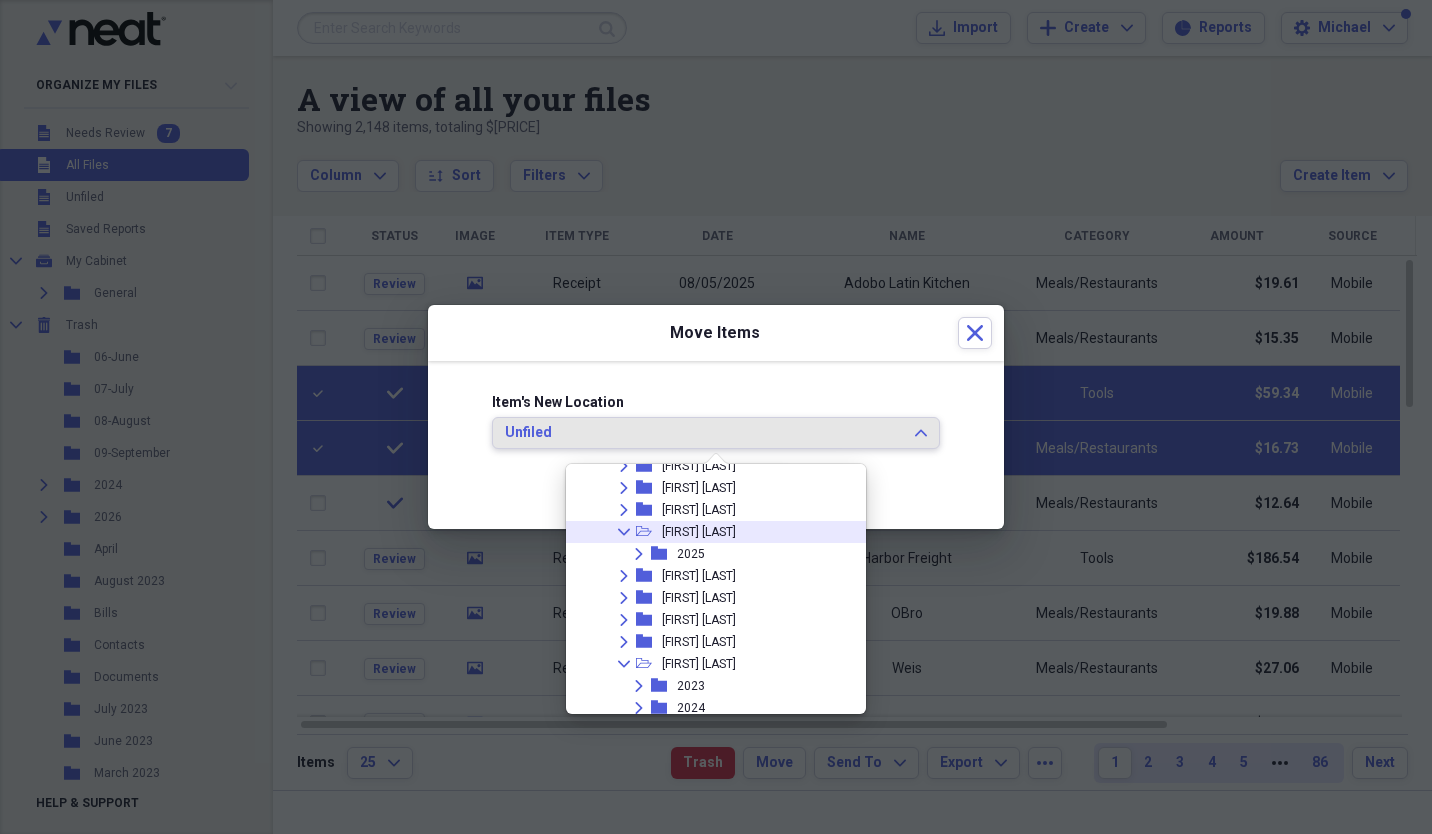 click on "[FIRST] [LAST]" at bounding box center [699, 532] 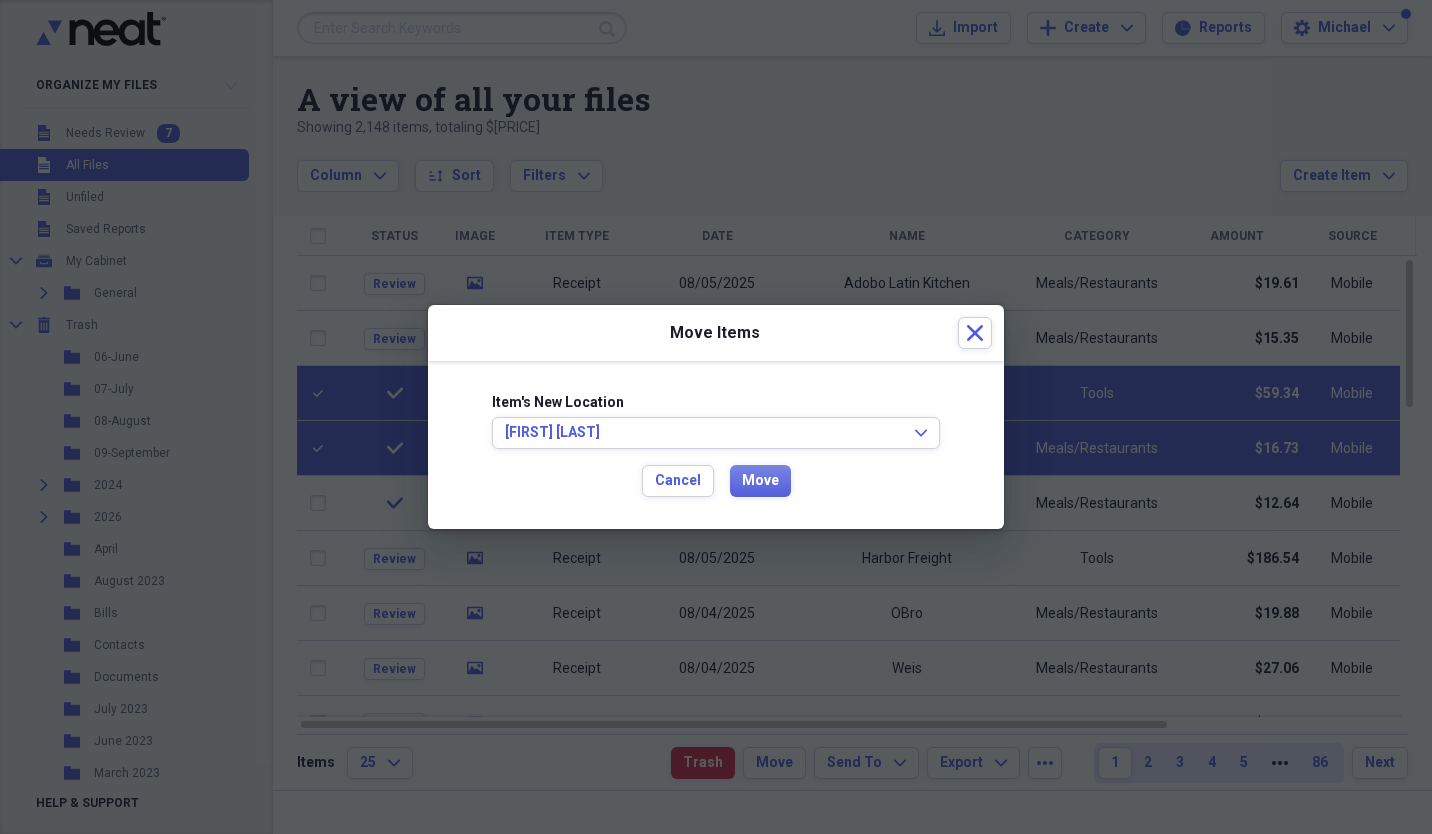 click on "Item's New Location" at bounding box center (716, 403) 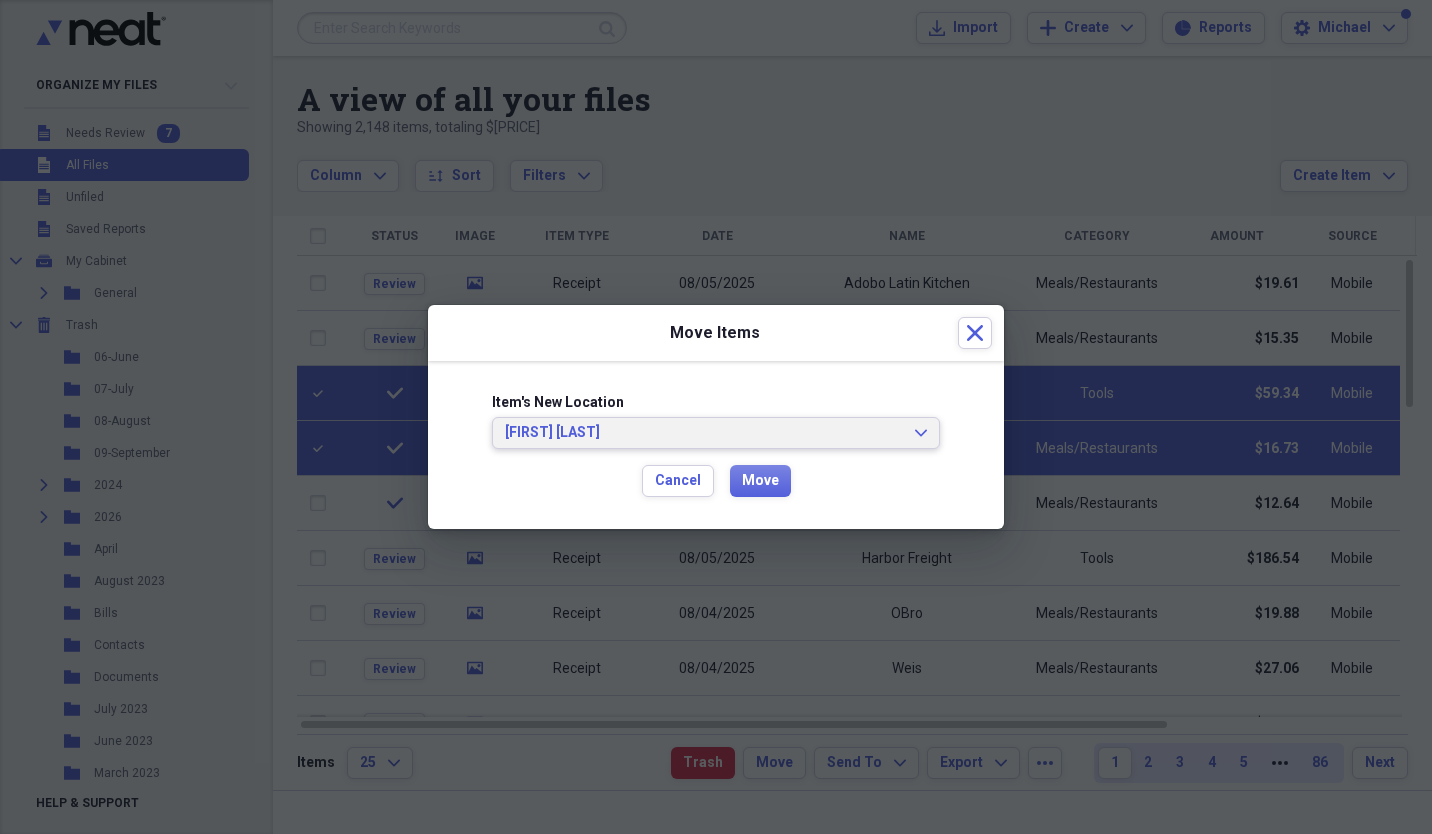 click on "[FIRST] [LAST]" at bounding box center (704, 433) 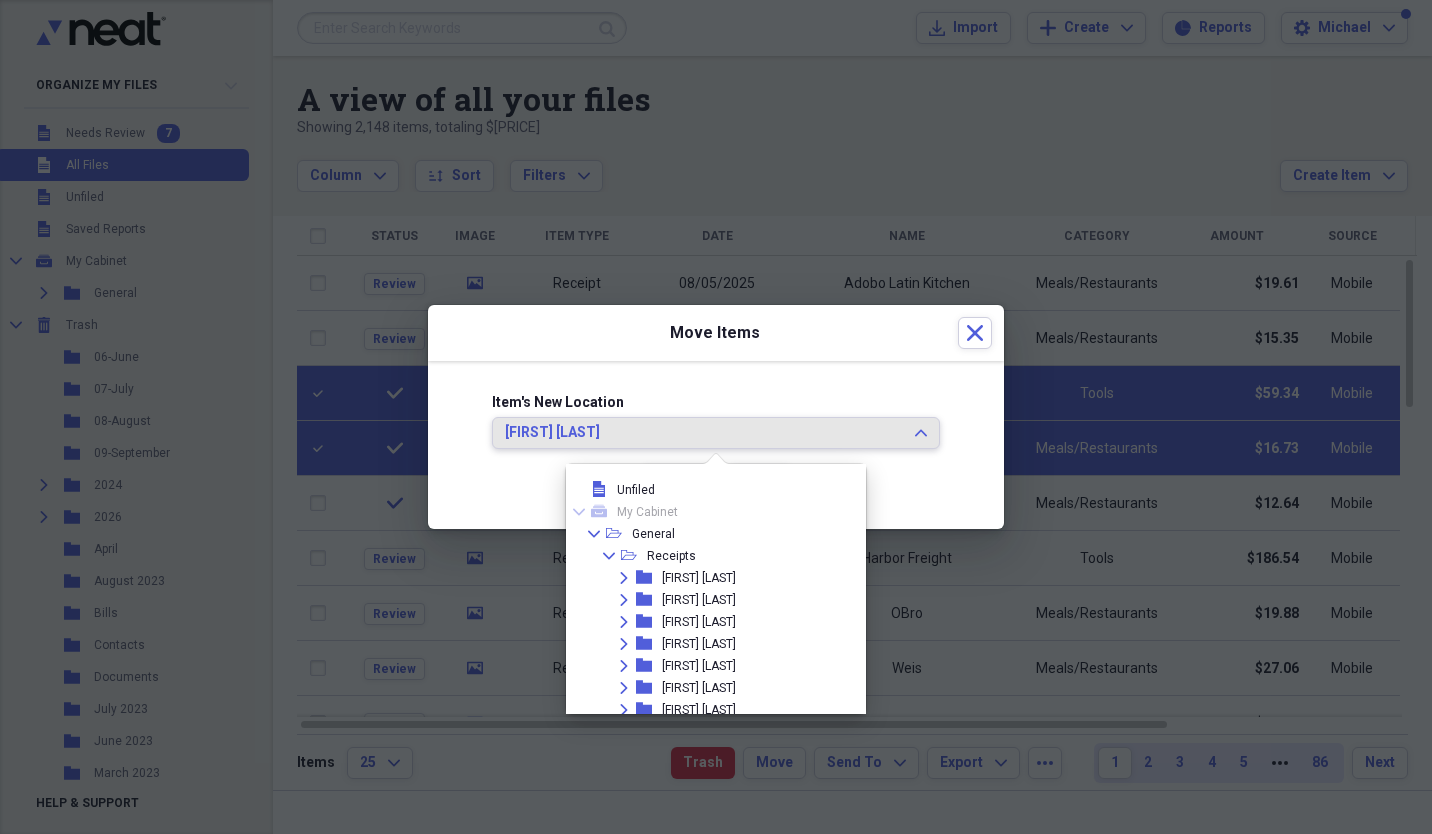 scroll, scrollTop: 275, scrollLeft: 0, axis: vertical 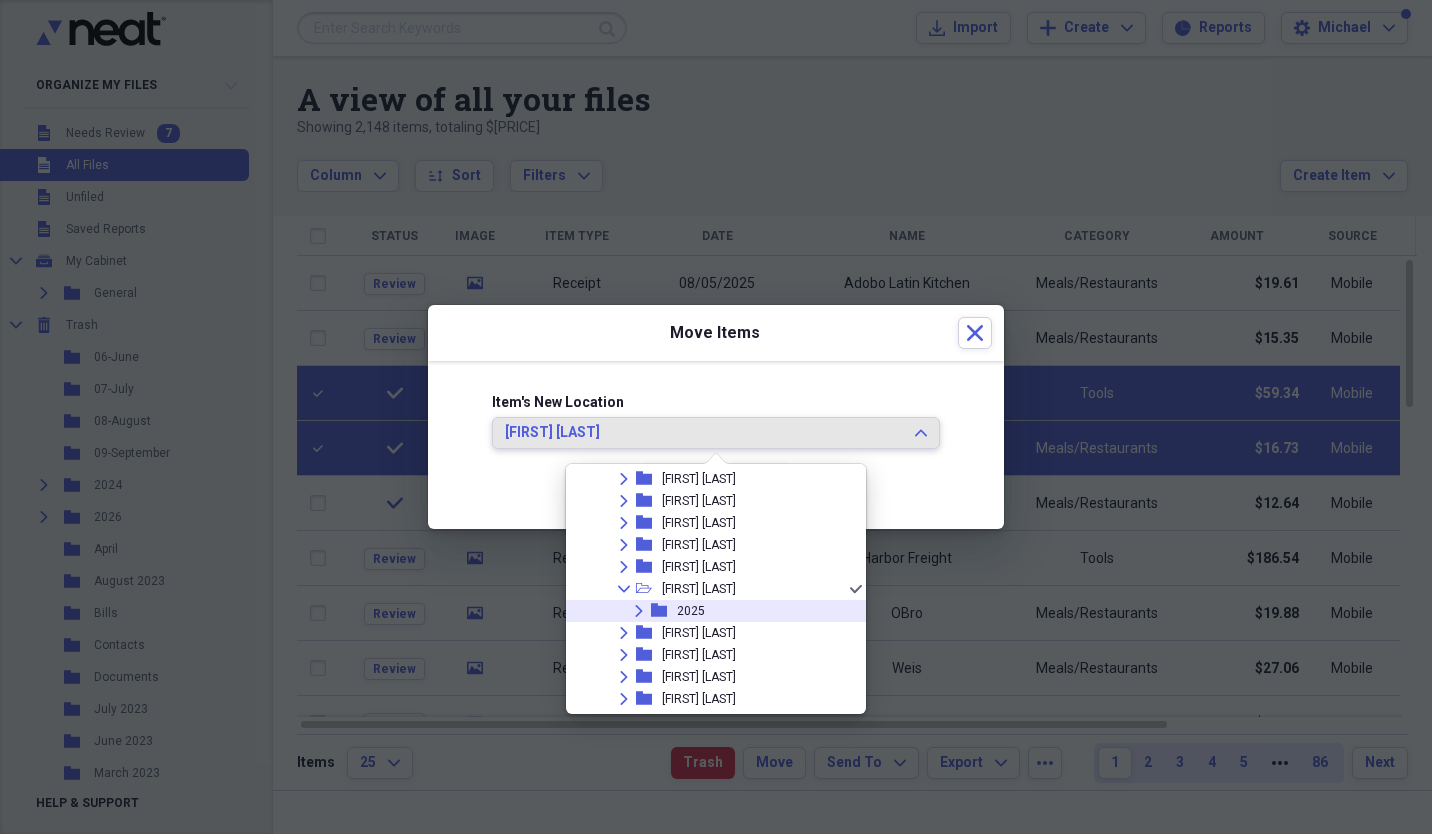 click on "2025" at bounding box center [691, 611] 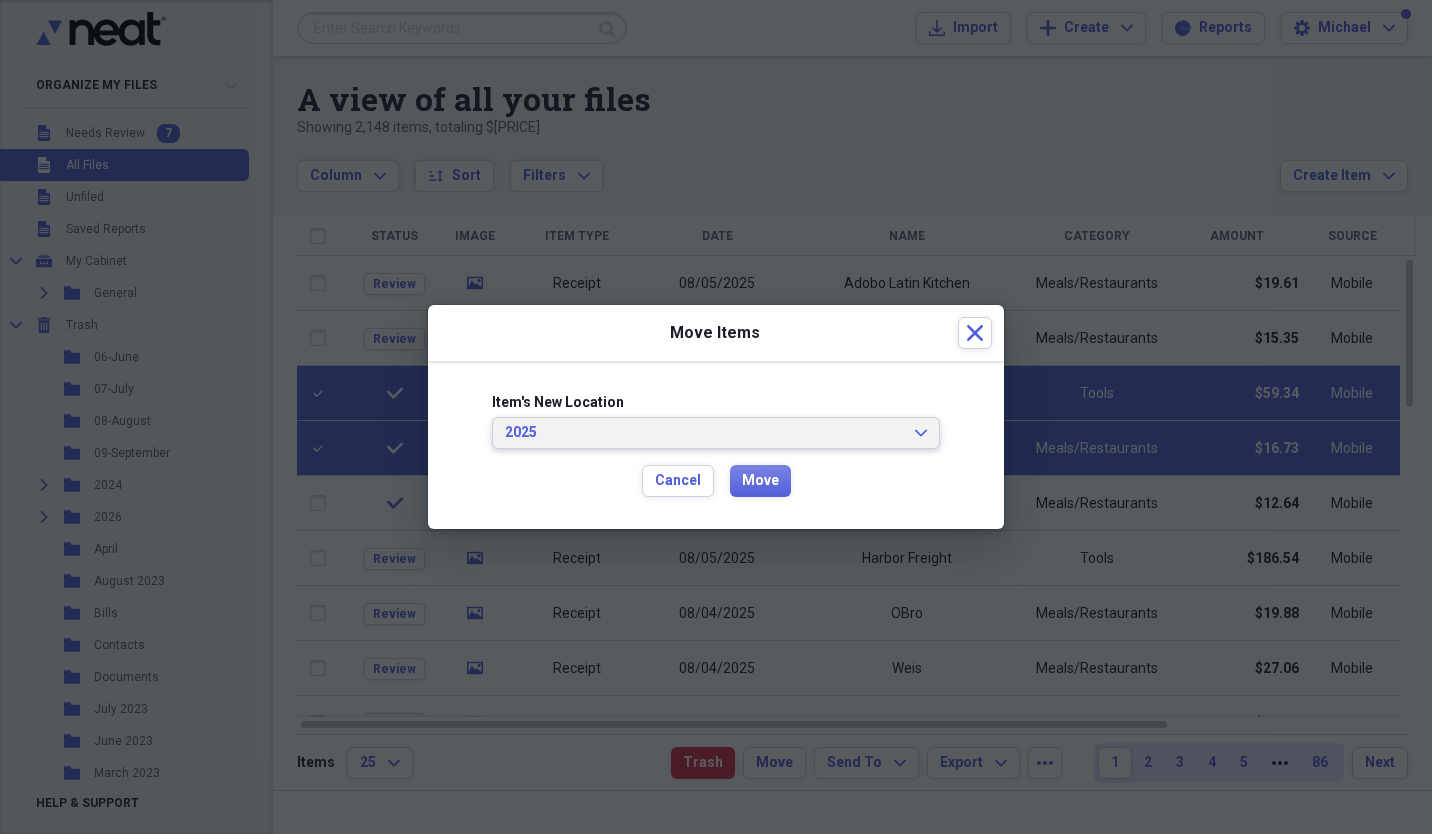 click on "2025" at bounding box center [704, 433] 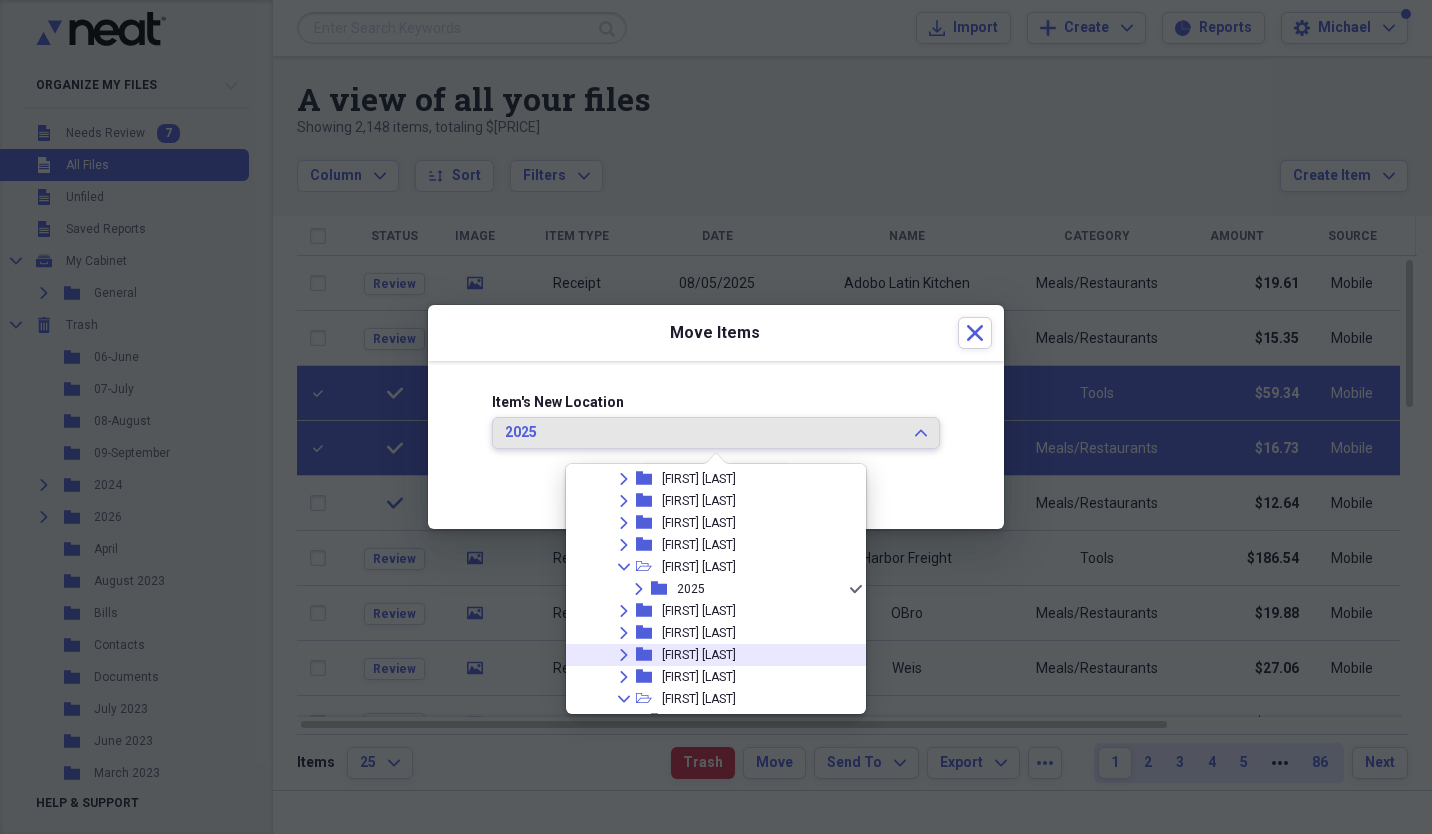 scroll, scrollTop: 348, scrollLeft: 0, axis: vertical 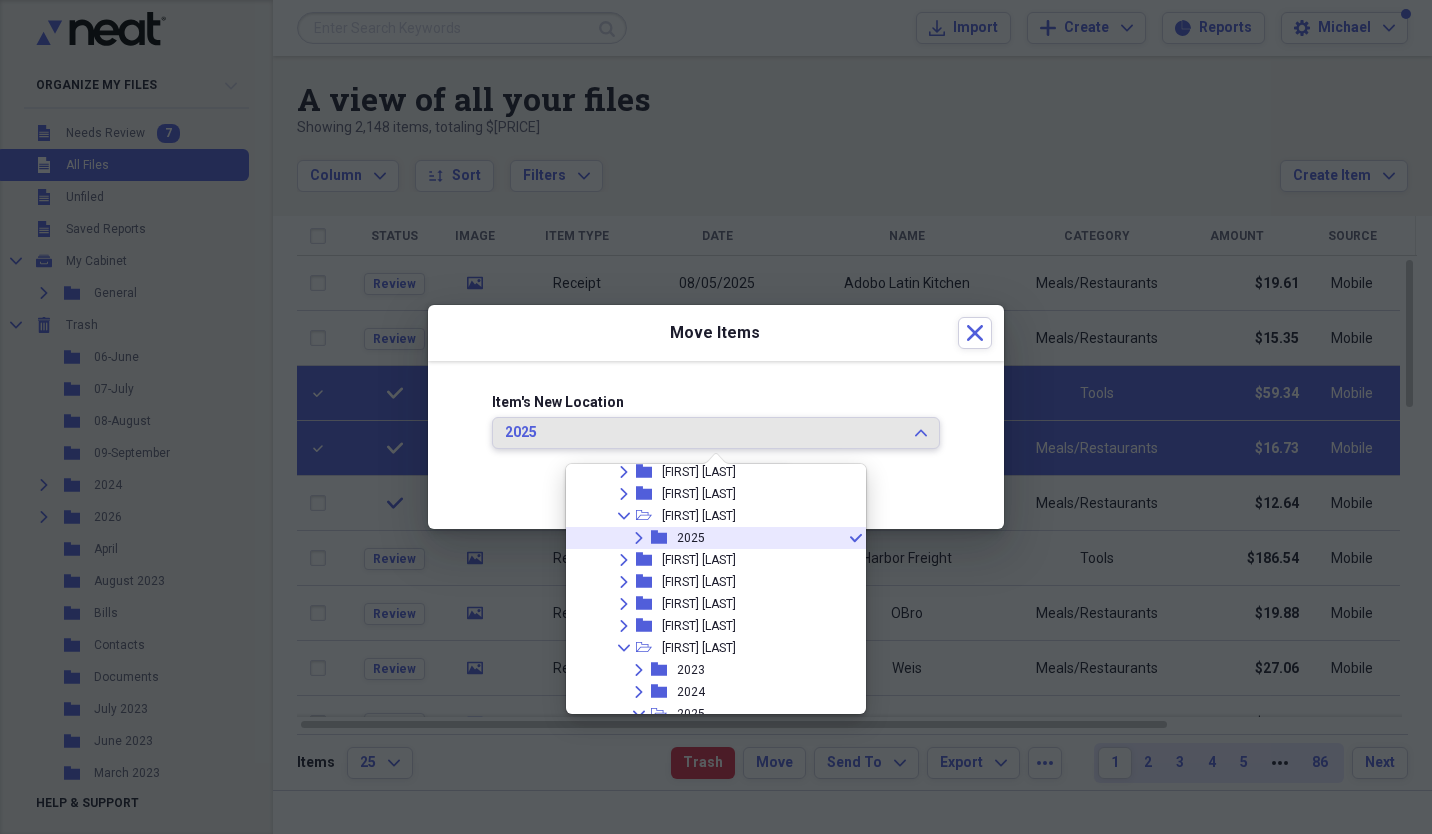 click on "Expand" 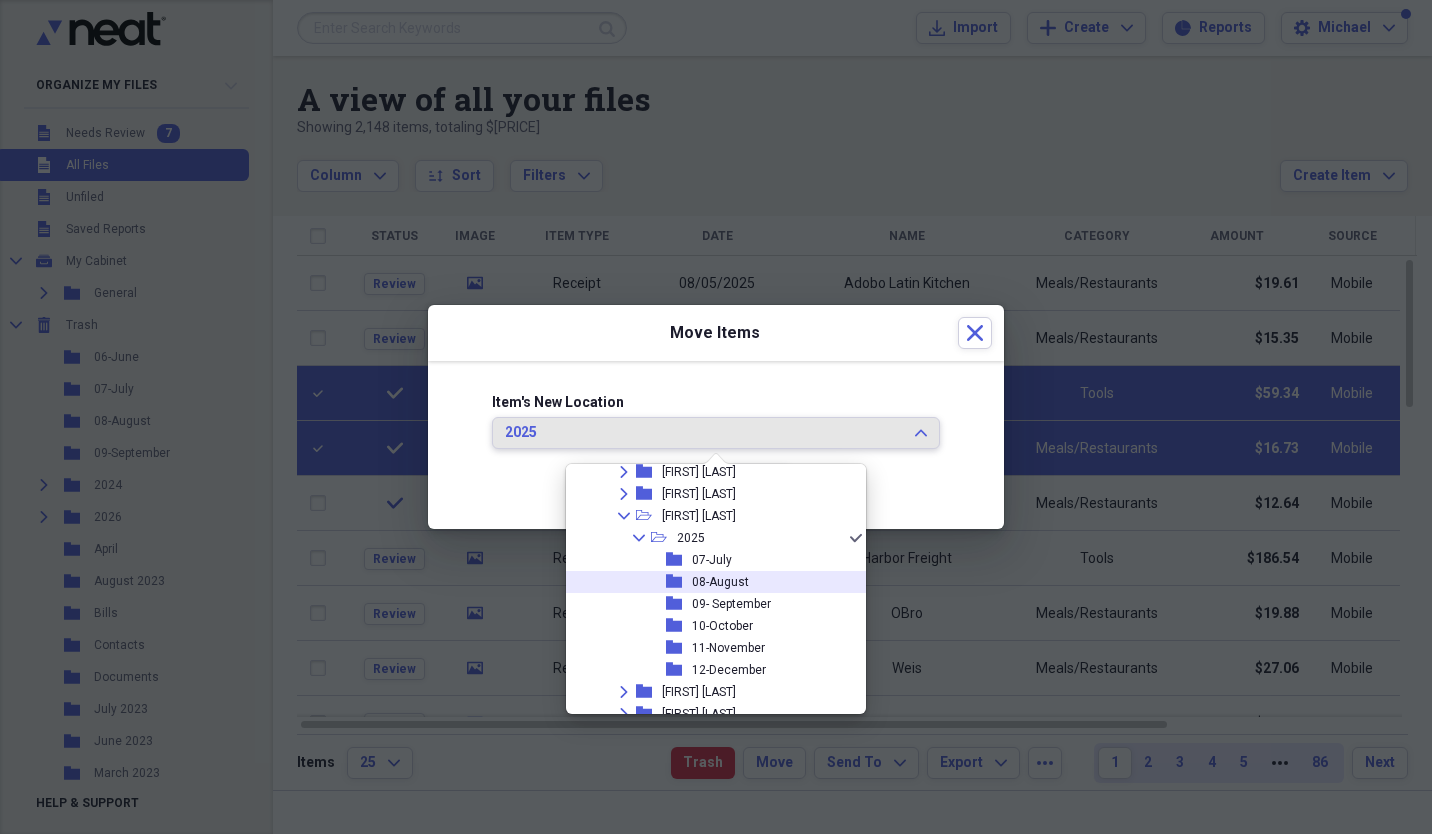 click on "08-August" at bounding box center [720, 582] 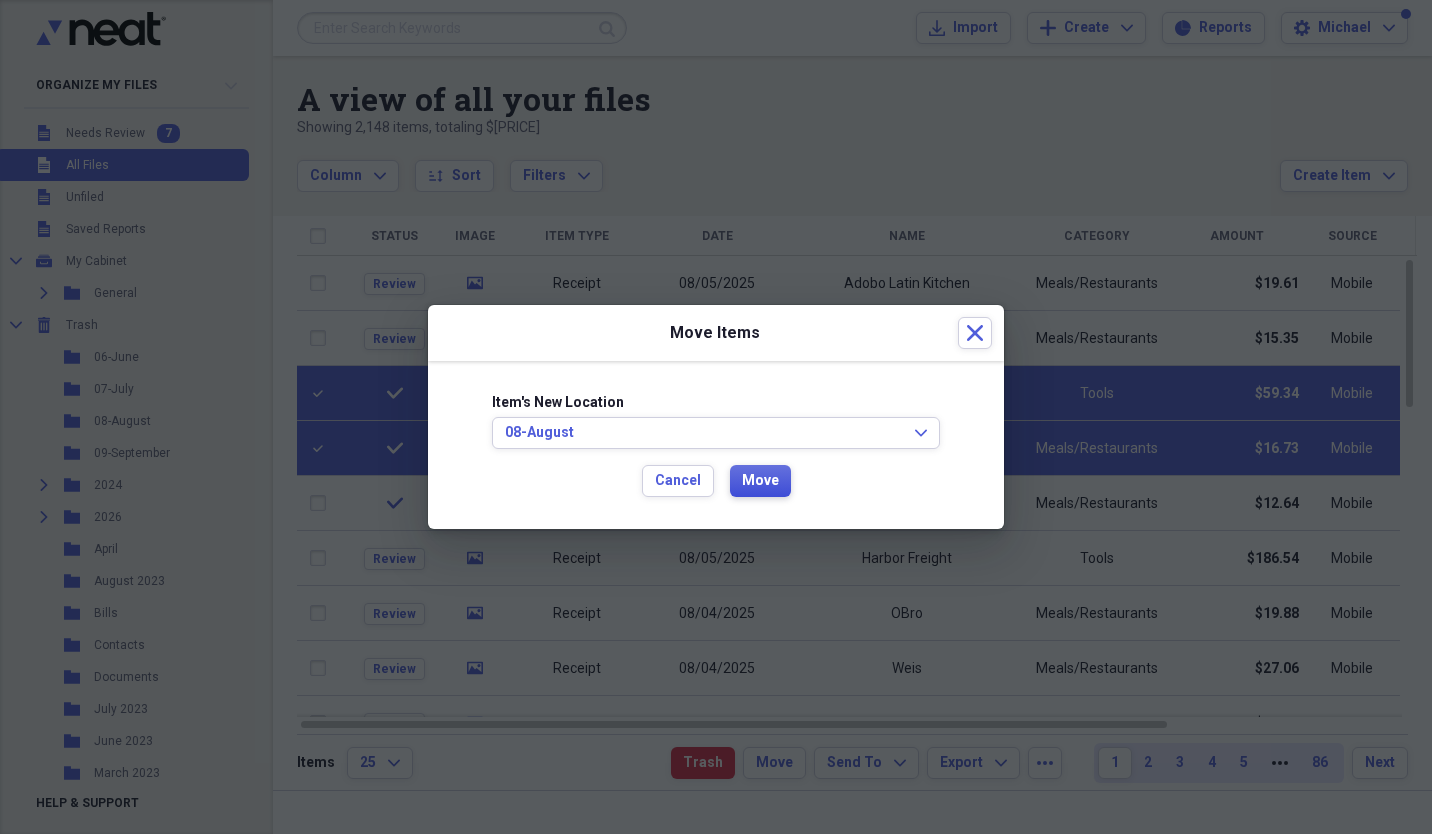 click on "Move" at bounding box center (760, 481) 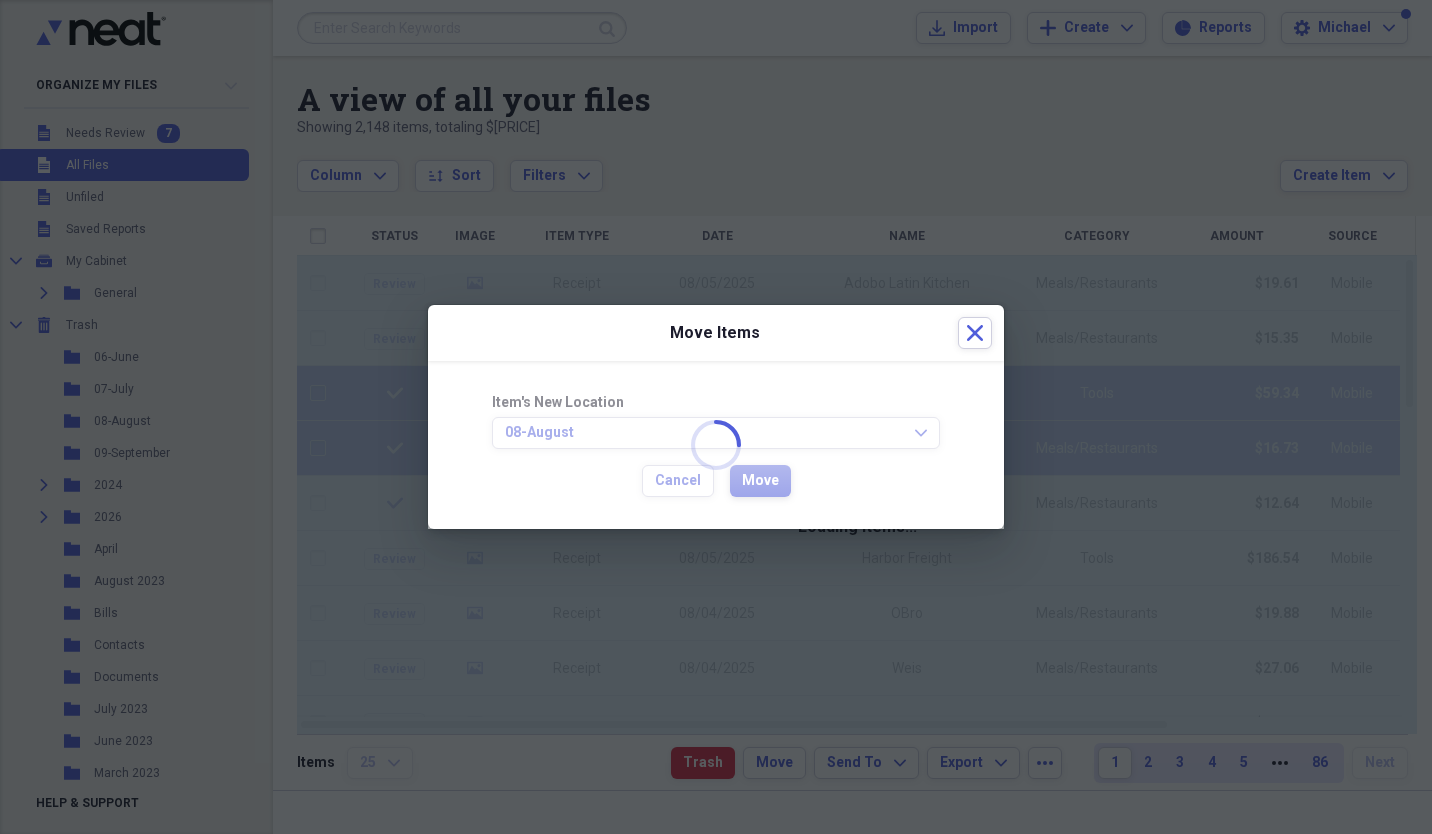 checkbox on "false" 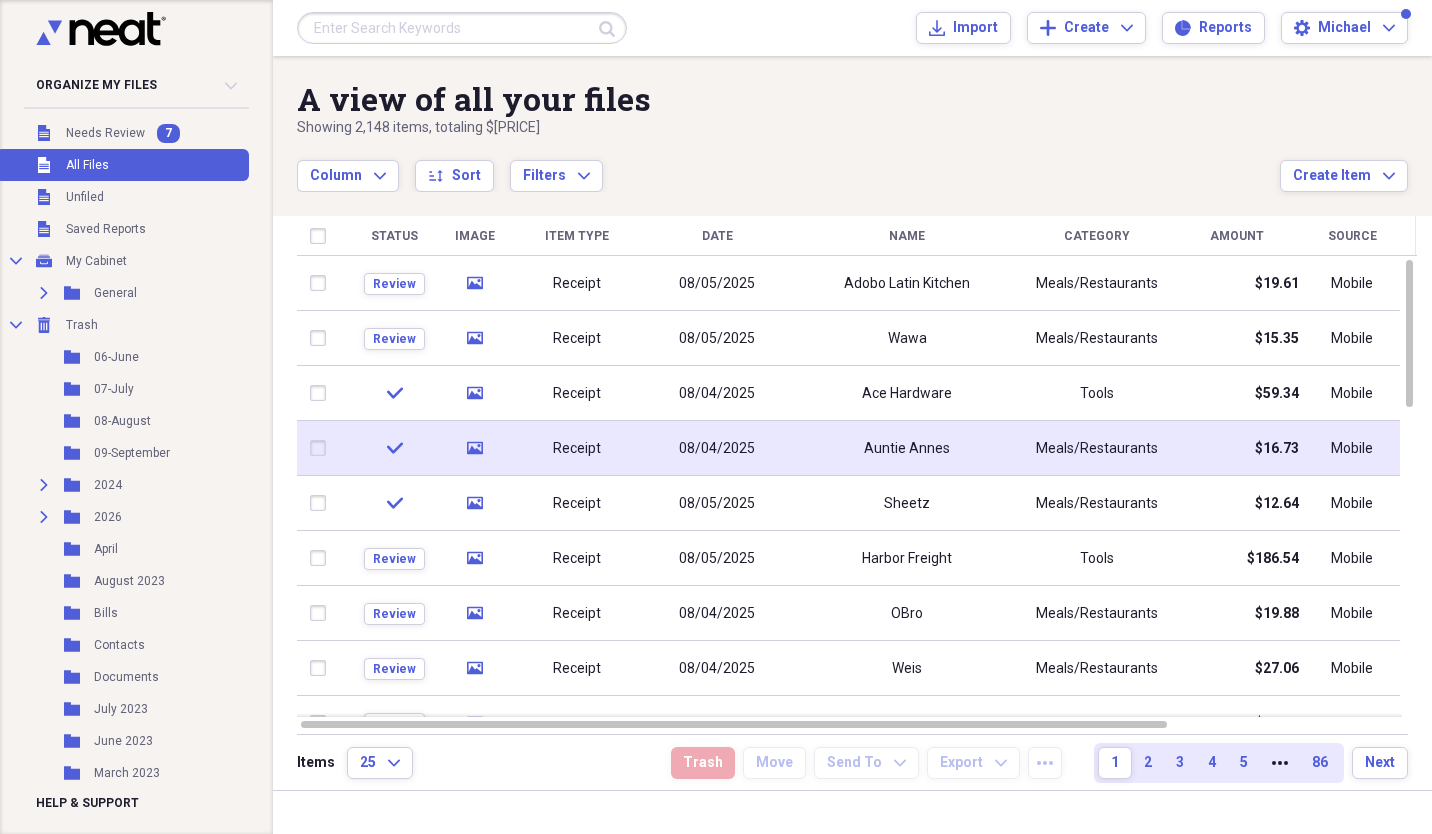click on "Auntie Annes" at bounding box center (907, 448) 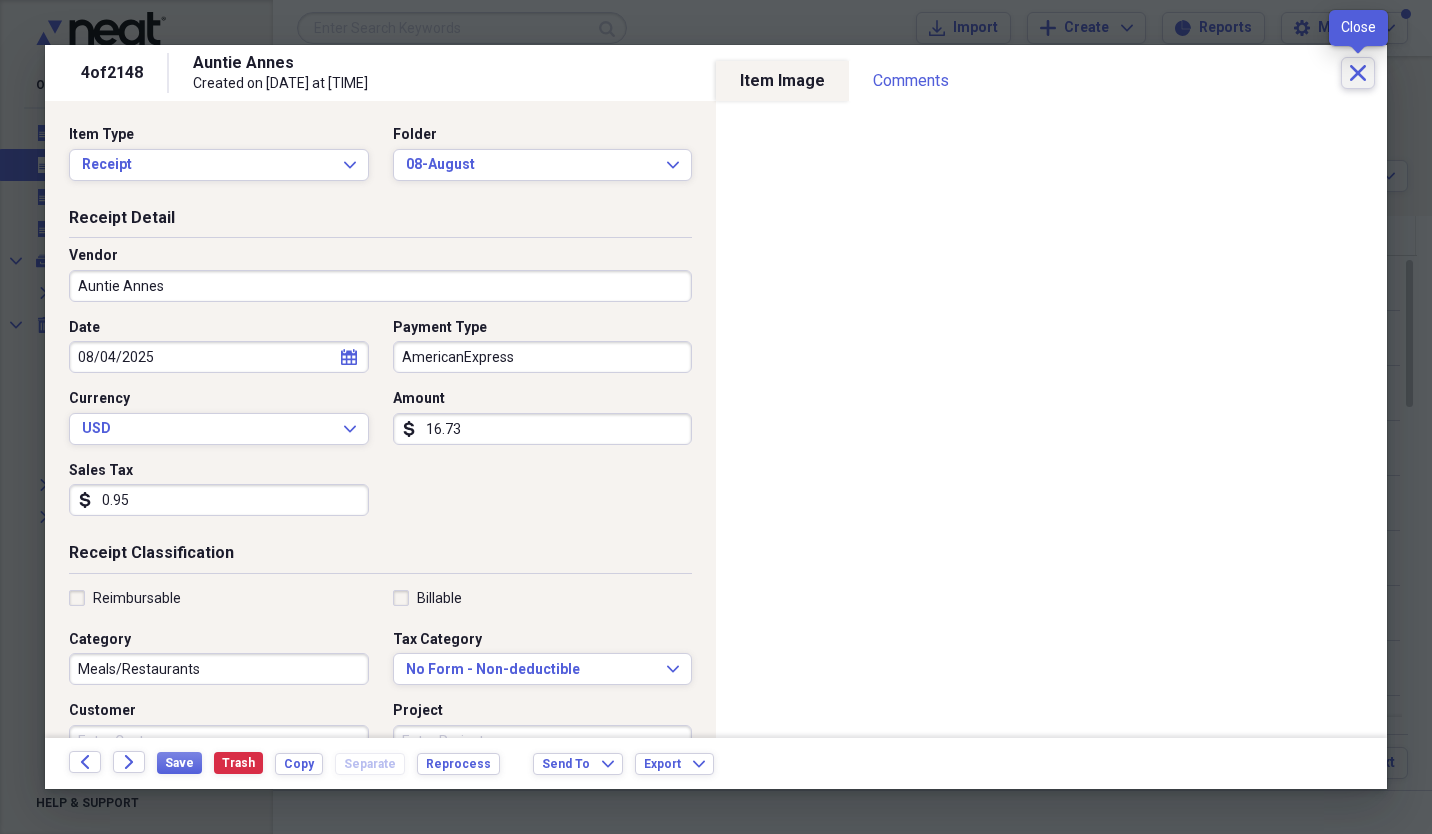 click on "Close" at bounding box center [1358, 73] 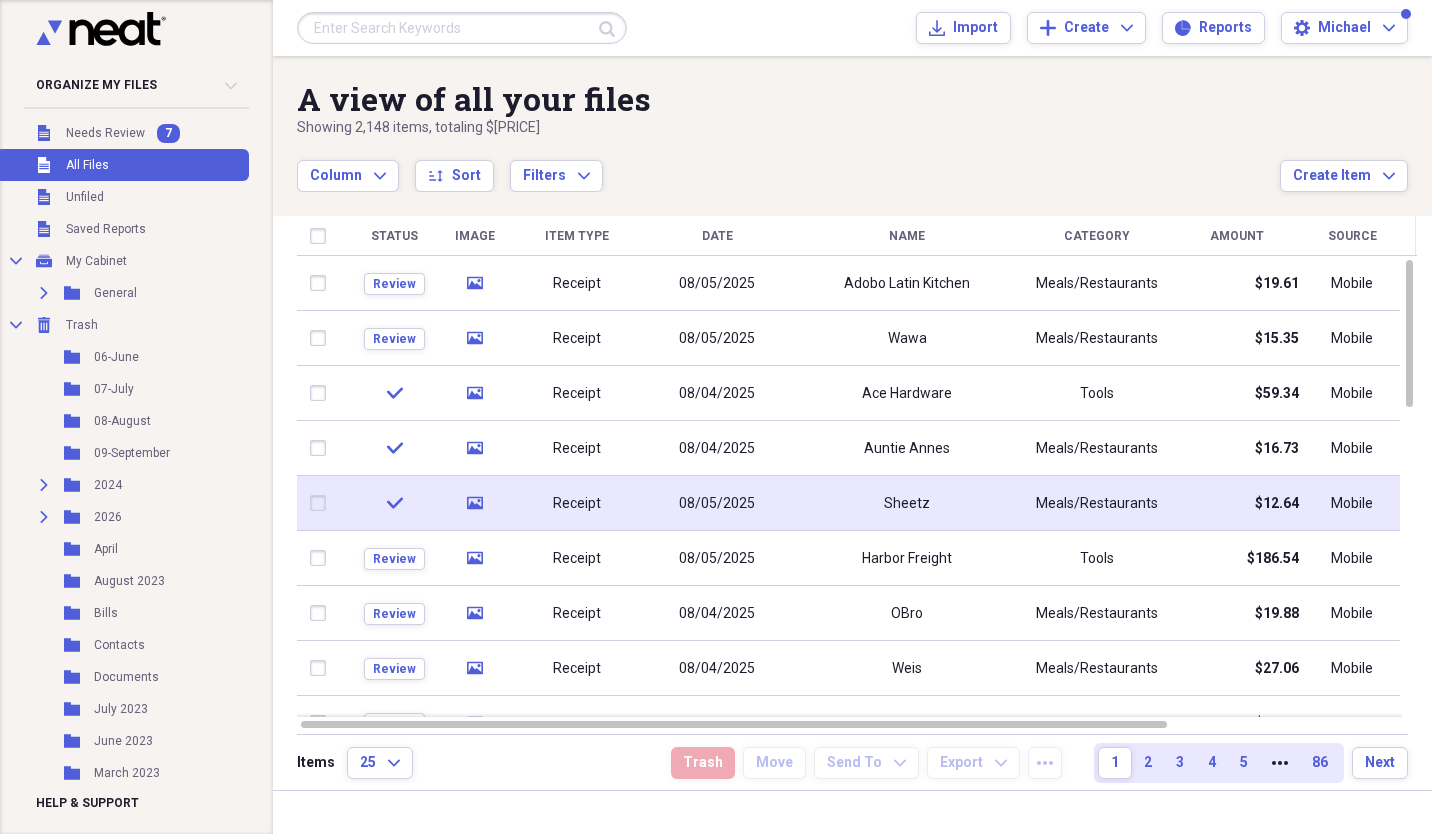 click on "Sheetz" at bounding box center [907, 503] 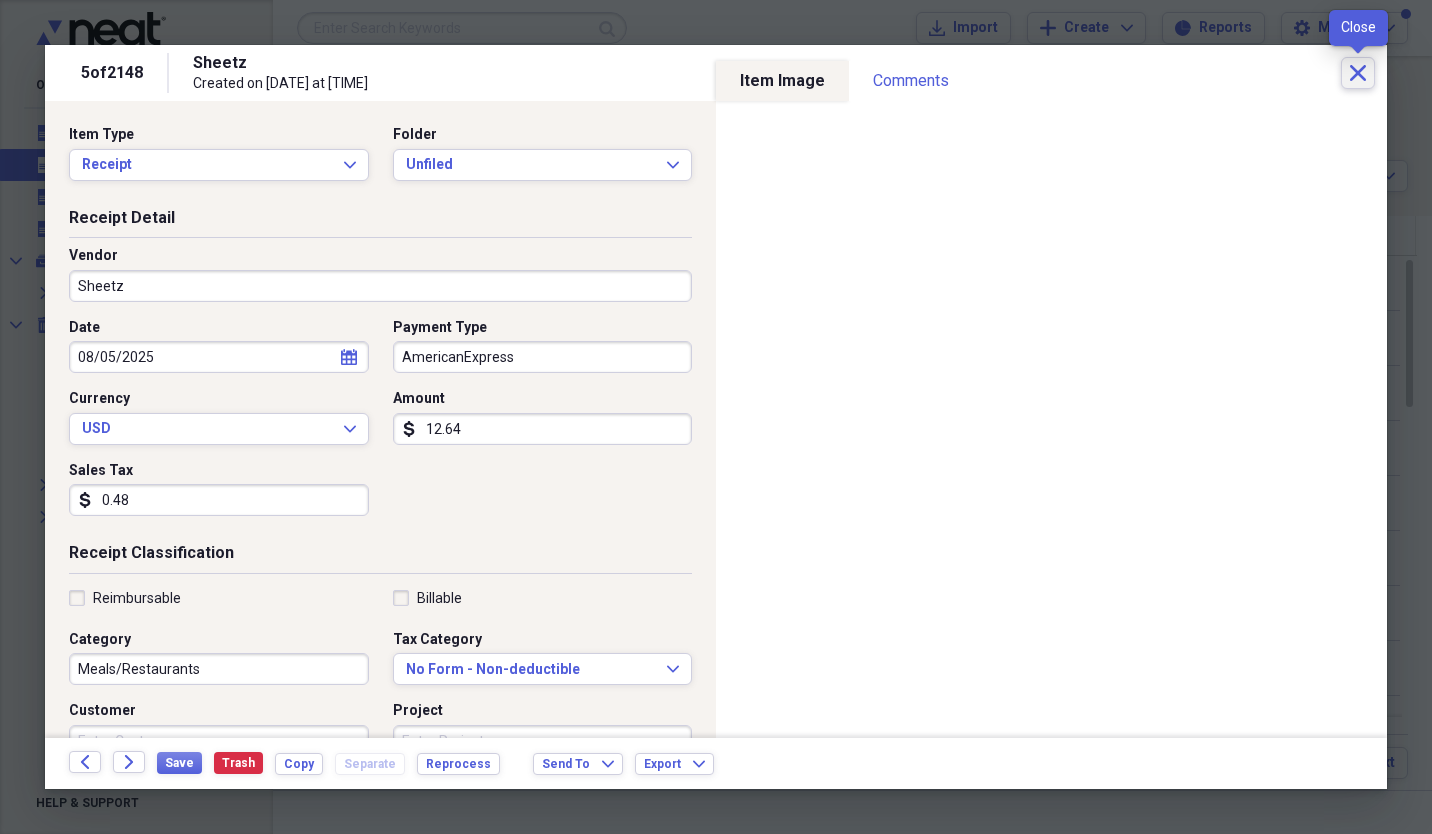 click on "Close" at bounding box center [1358, 73] 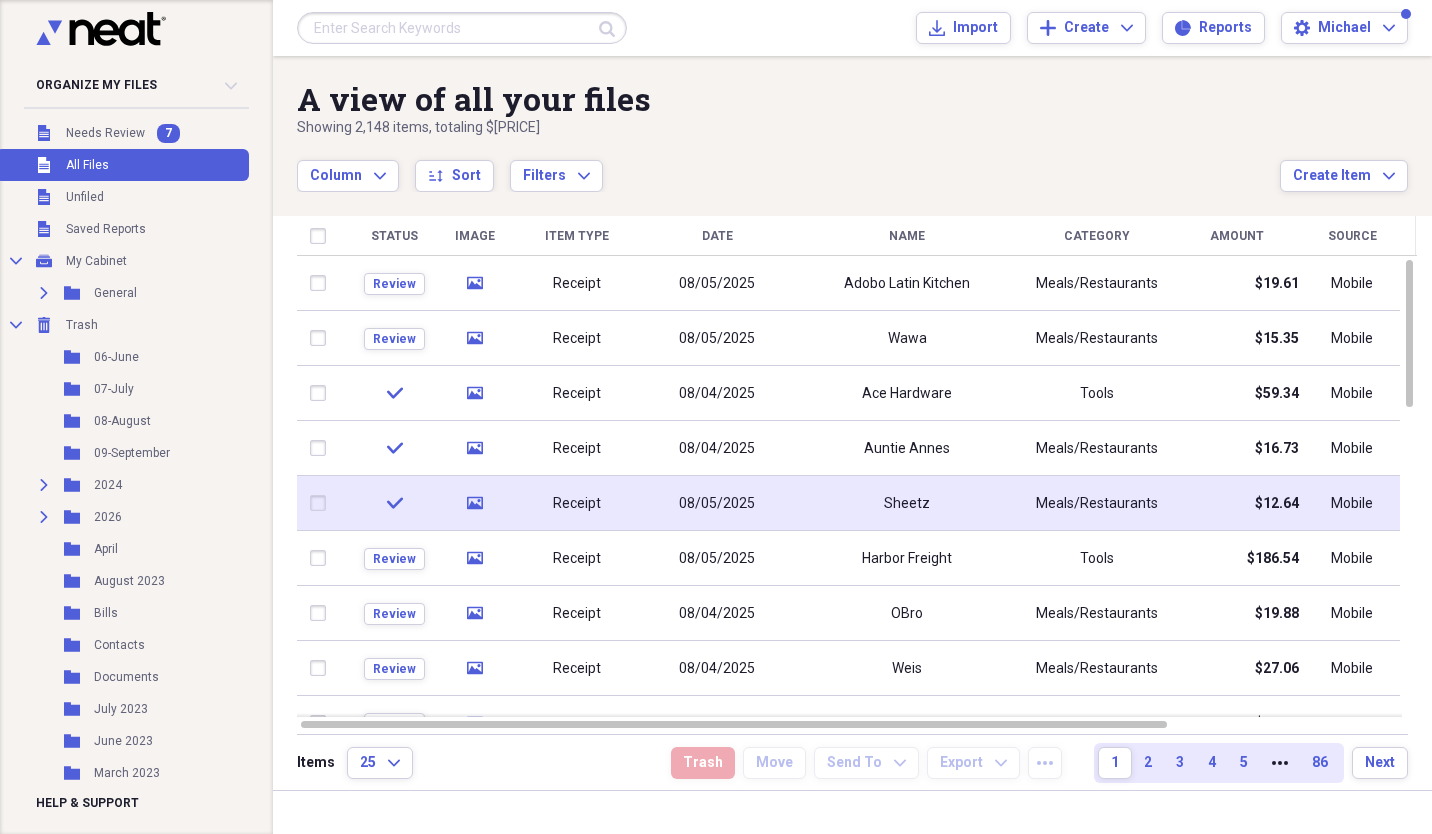 click at bounding box center [322, 503] 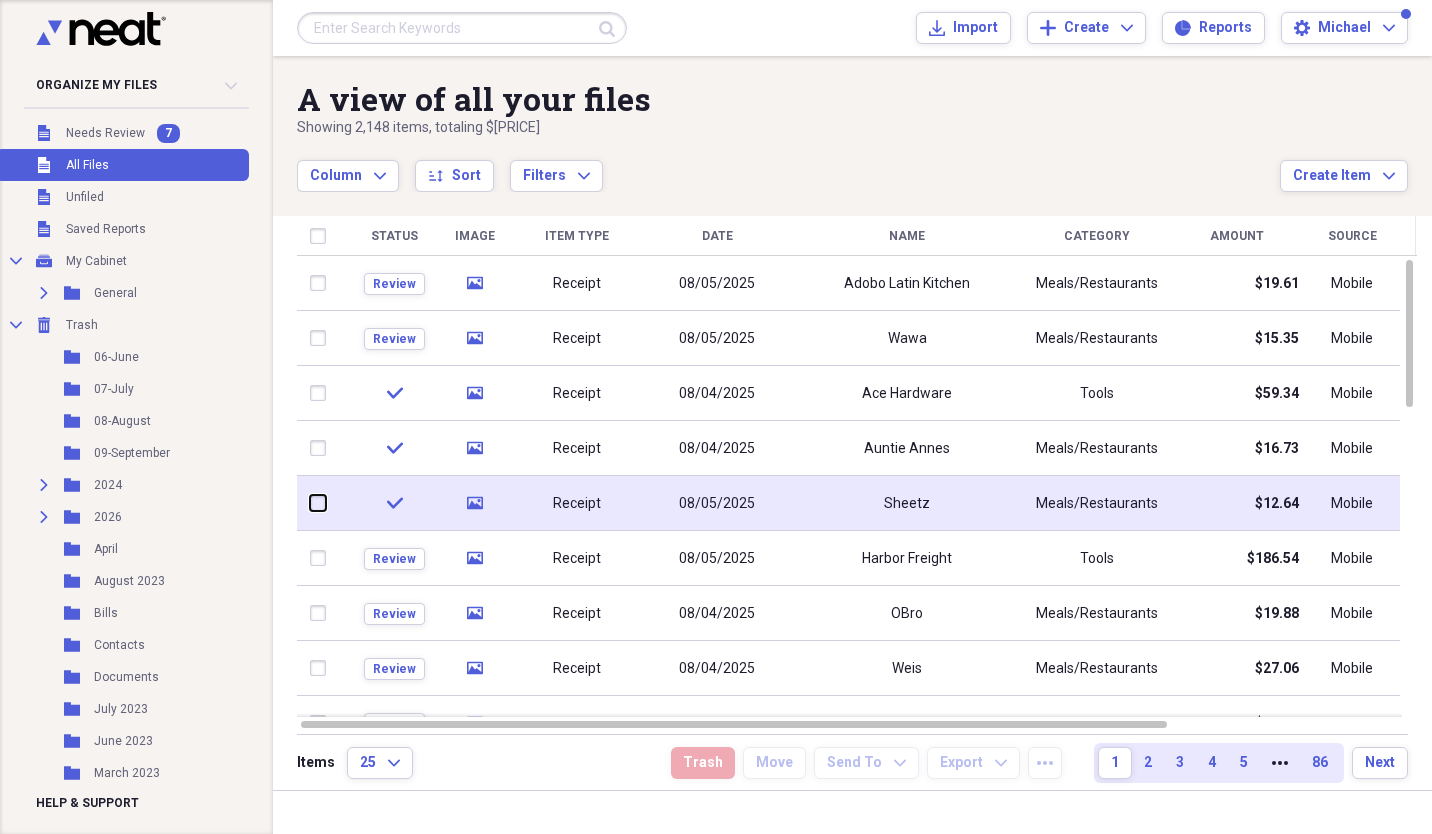 click at bounding box center [310, 503] 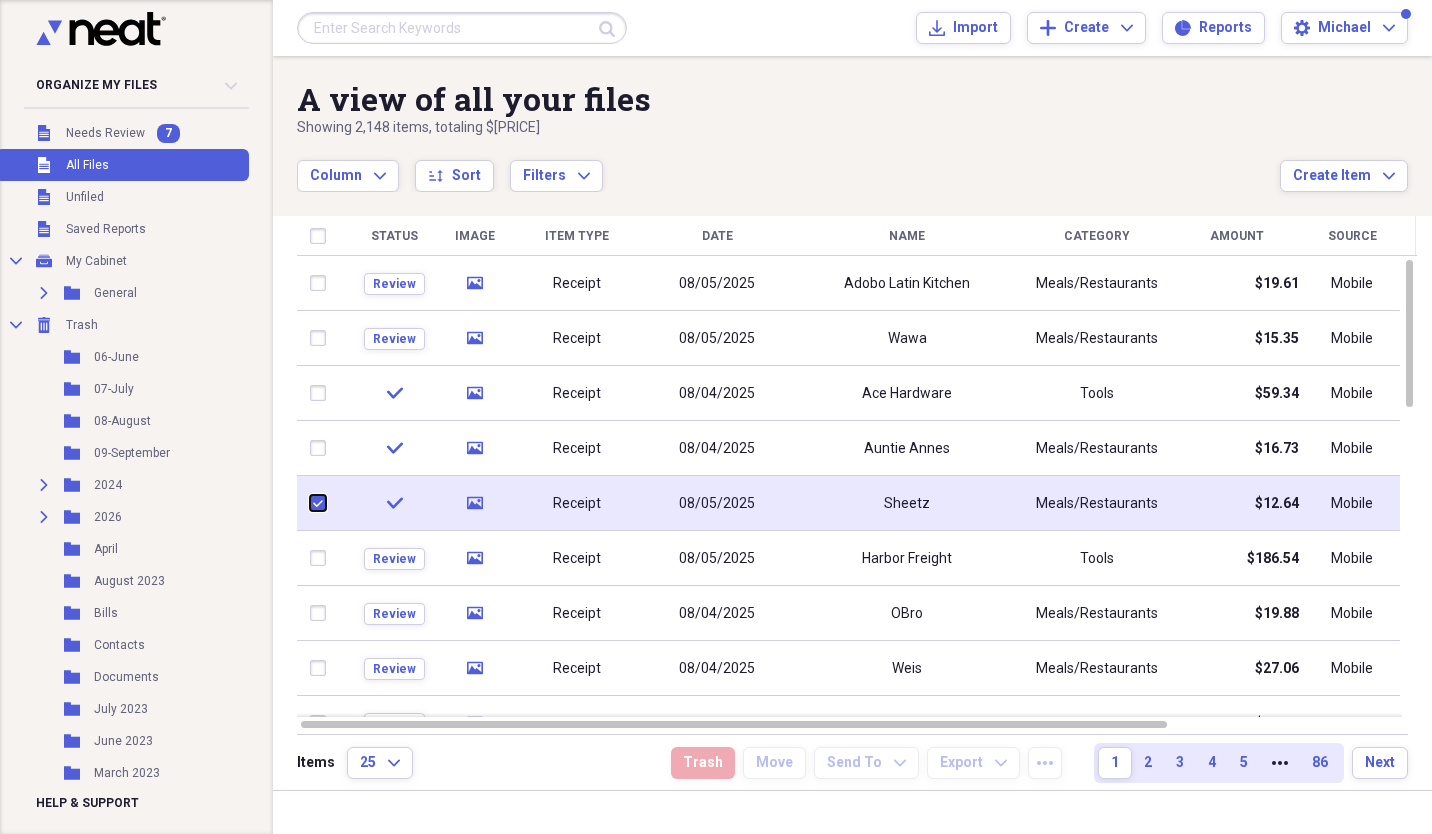 checkbox on "true" 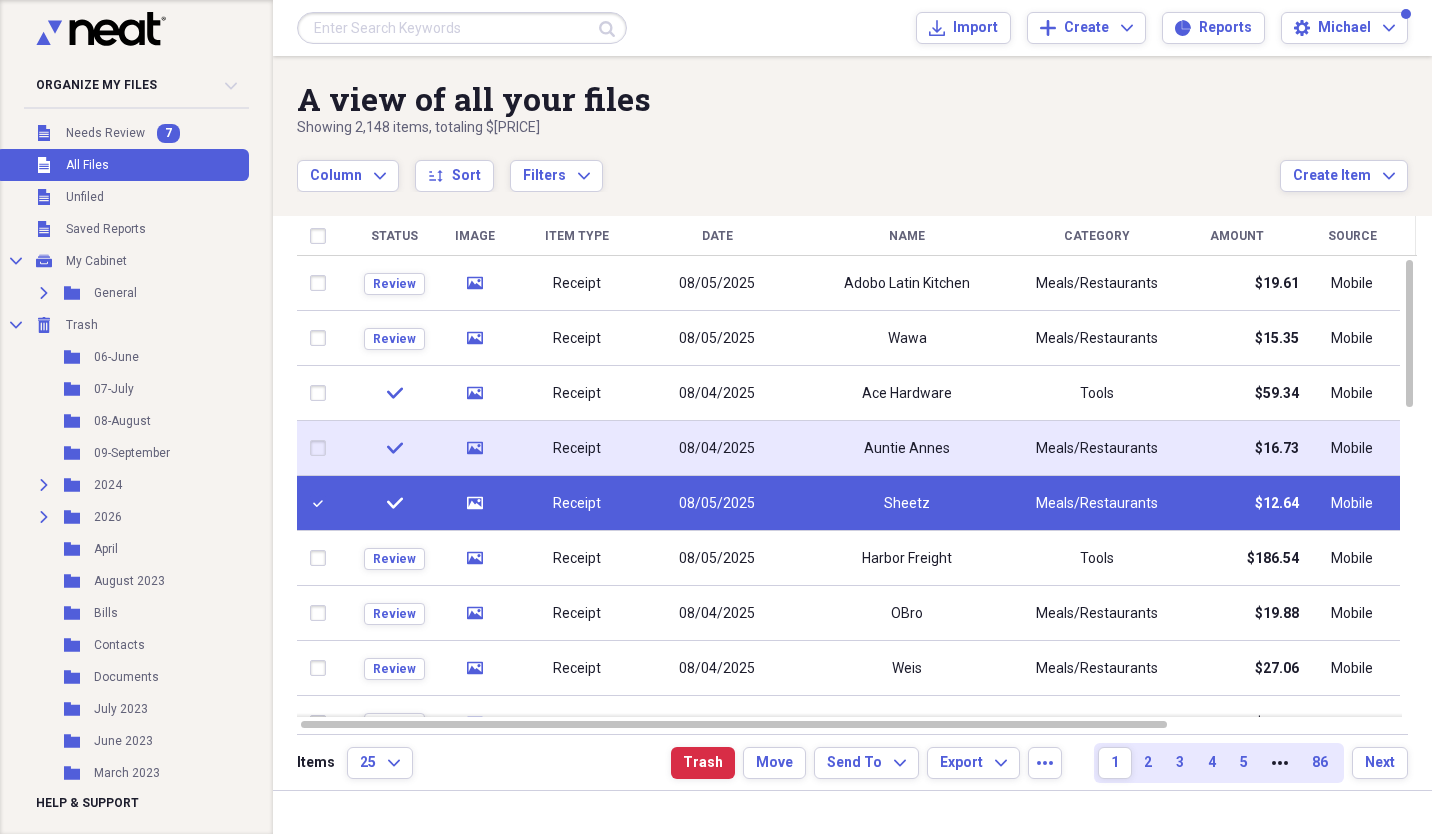 click at bounding box center (322, 448) 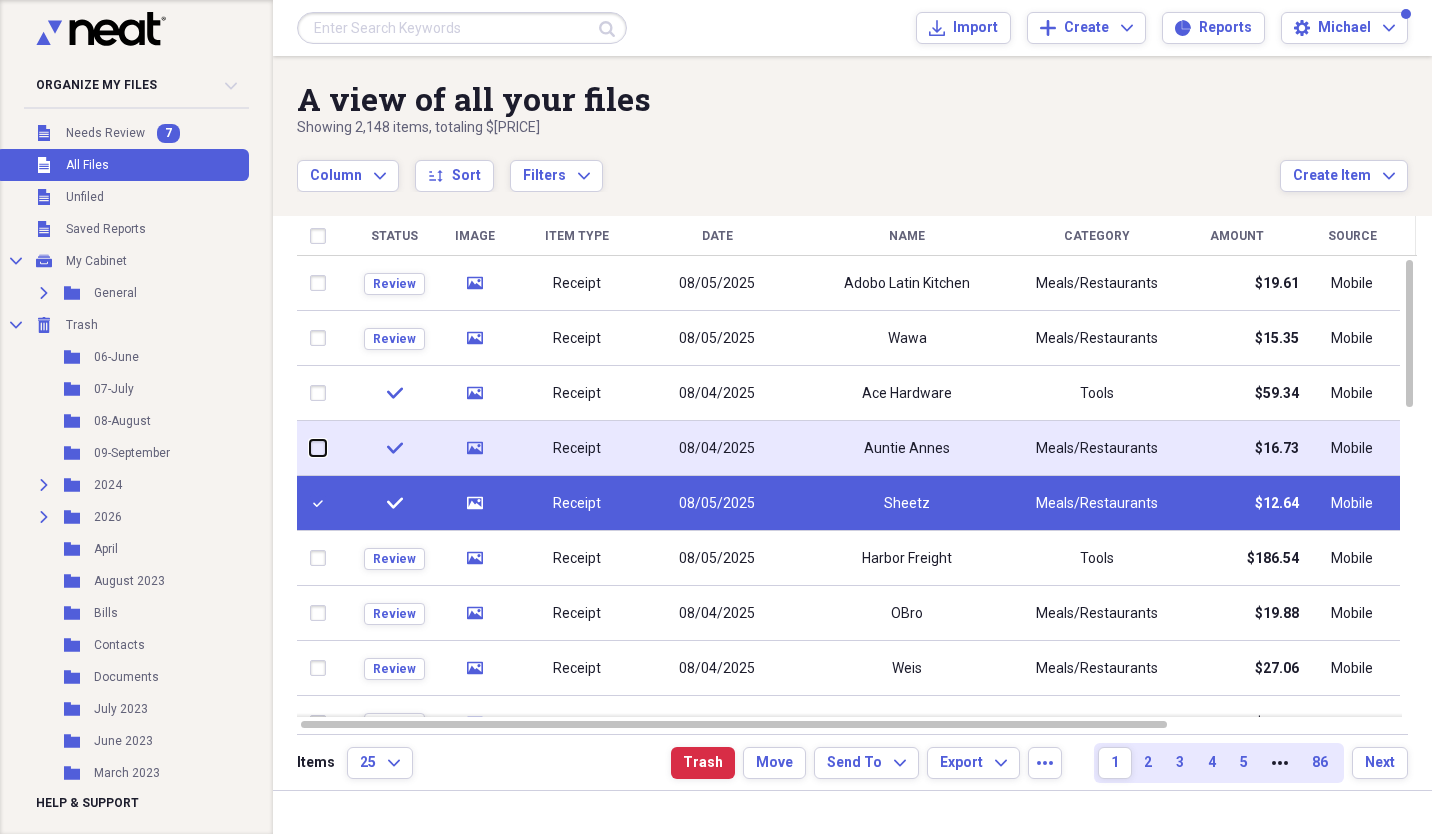 click at bounding box center [310, 448] 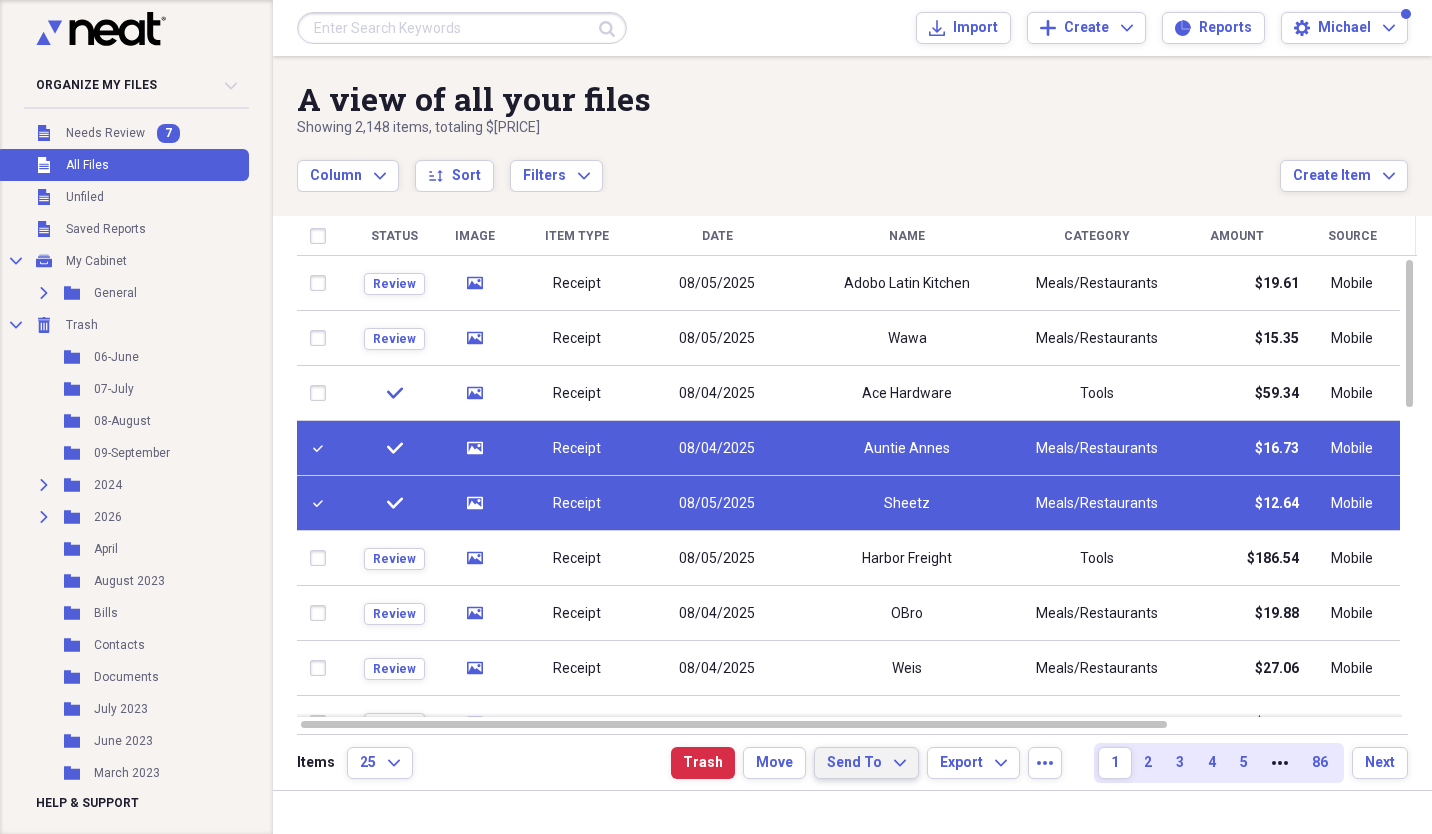 click on "Send To Expand" at bounding box center (866, 763) 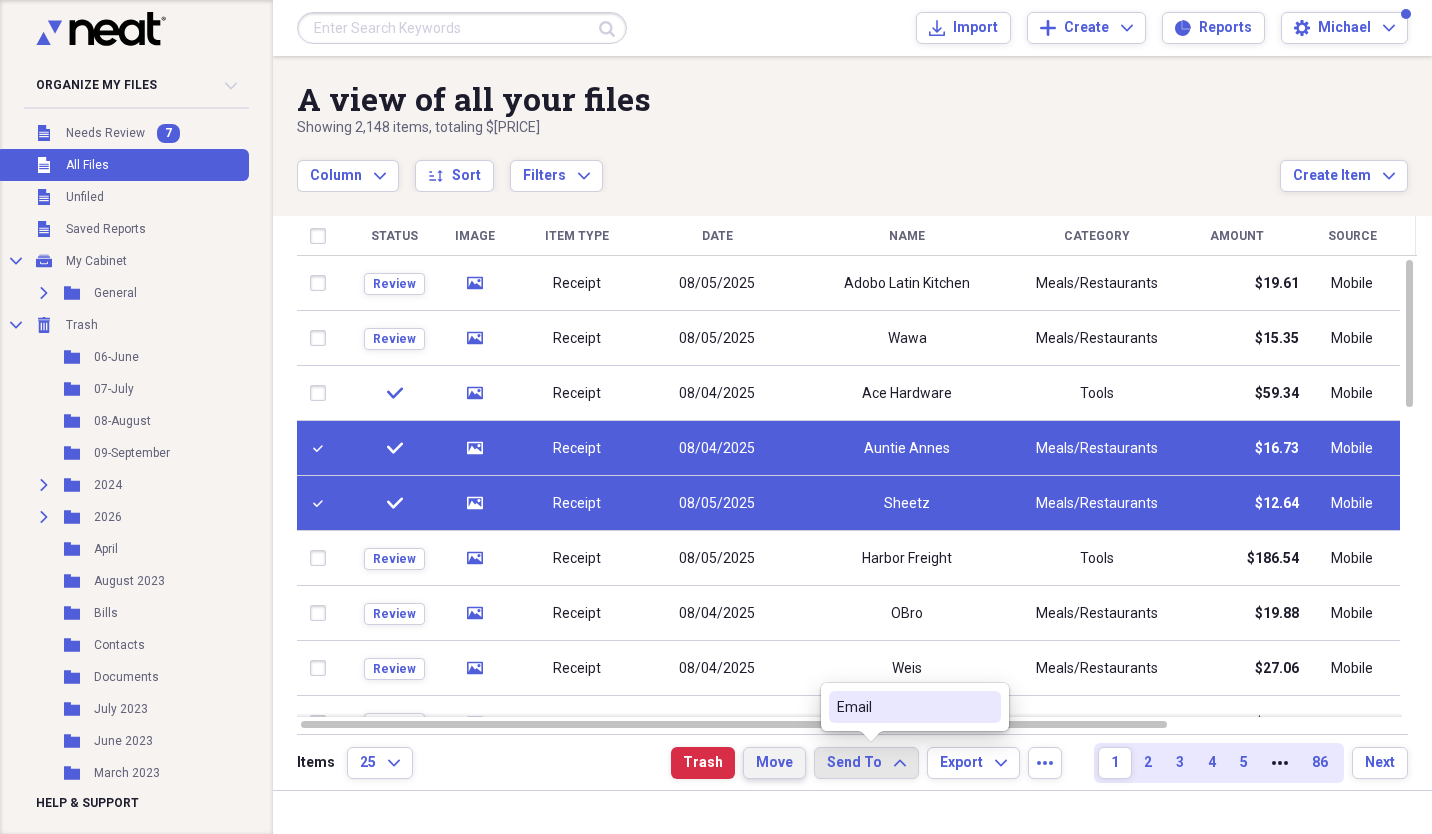 click on "Move" at bounding box center (774, 763) 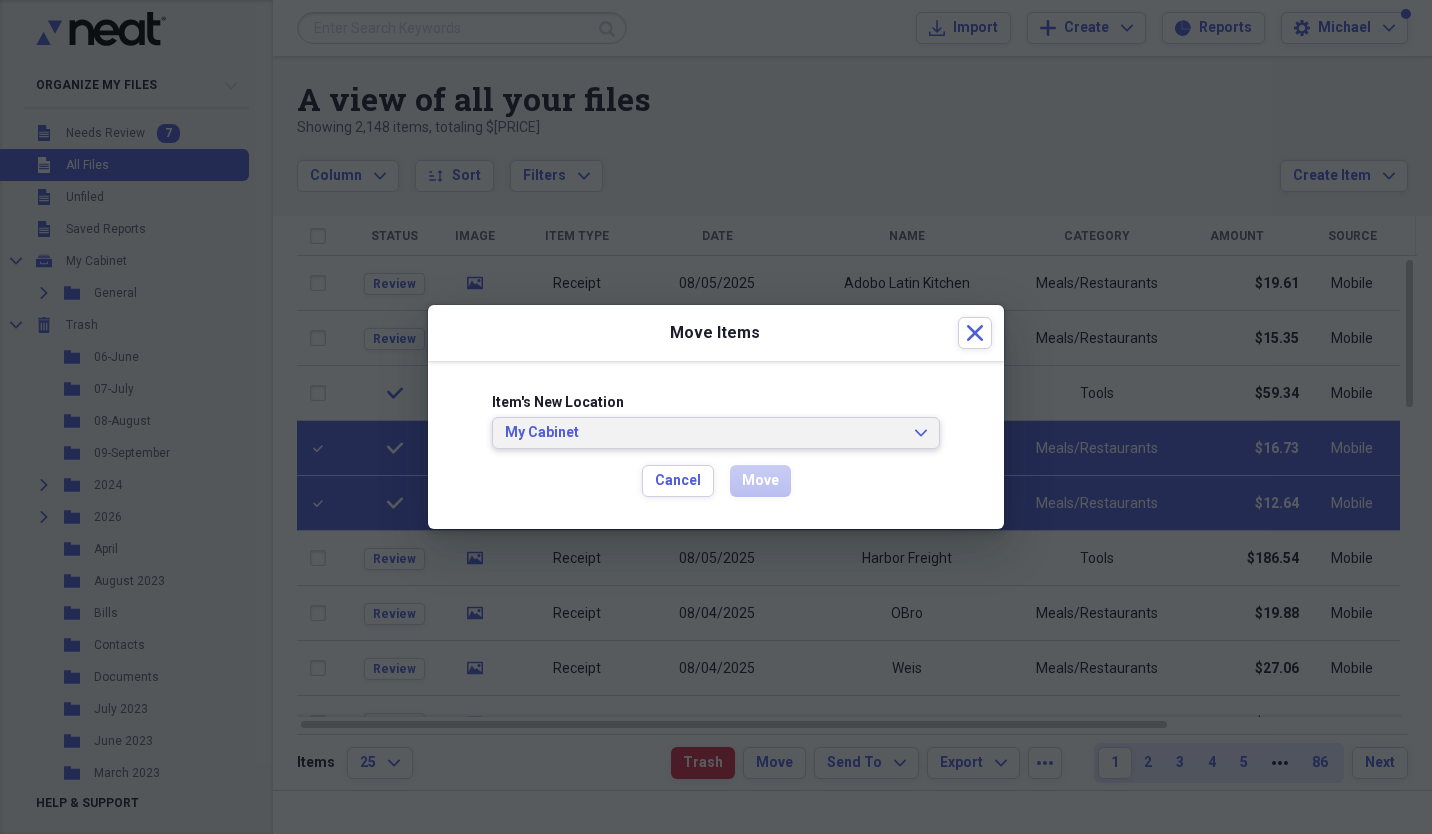 click on "My Cabinet" at bounding box center (704, 433) 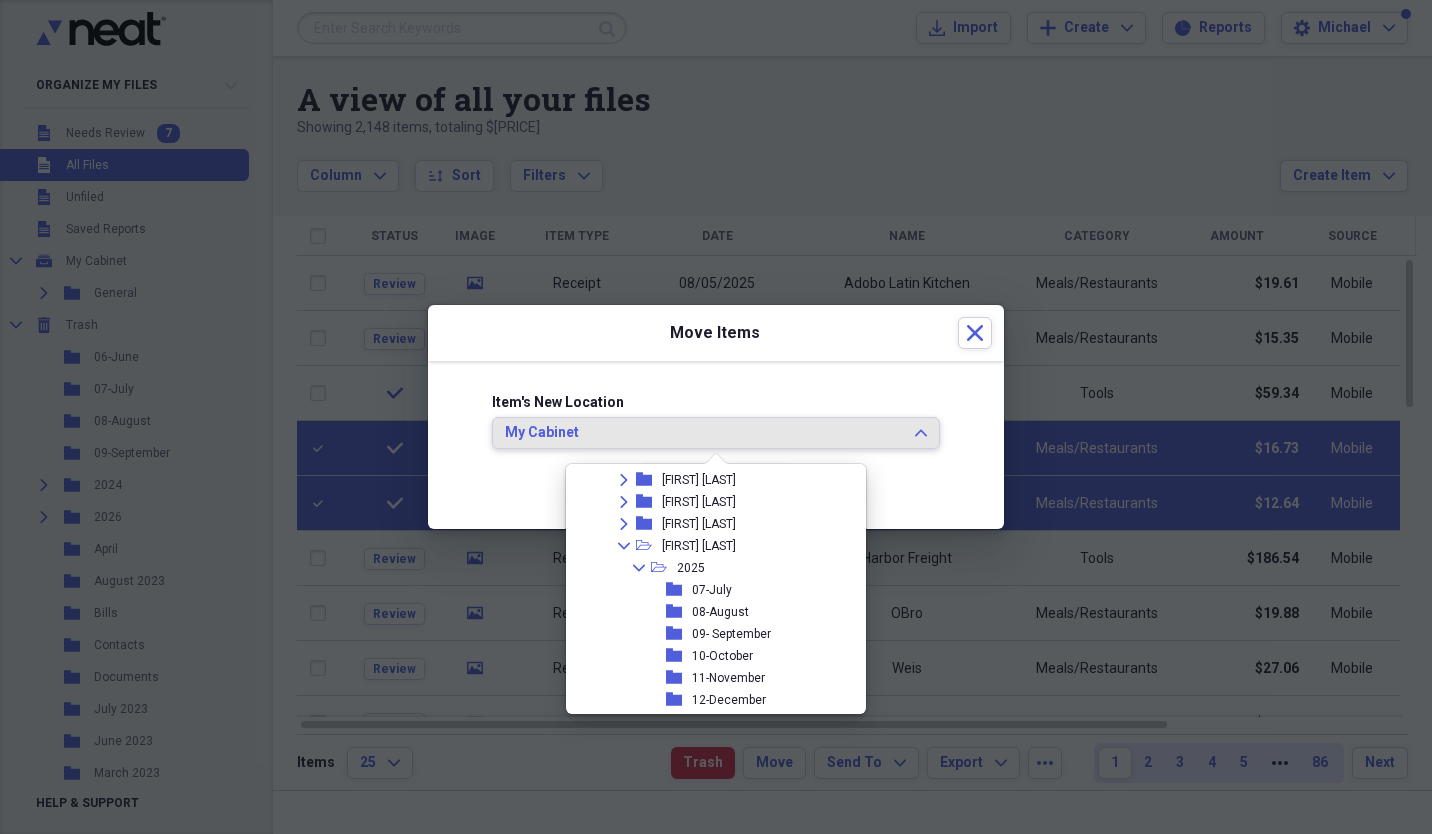 scroll, scrollTop: 319, scrollLeft: 0, axis: vertical 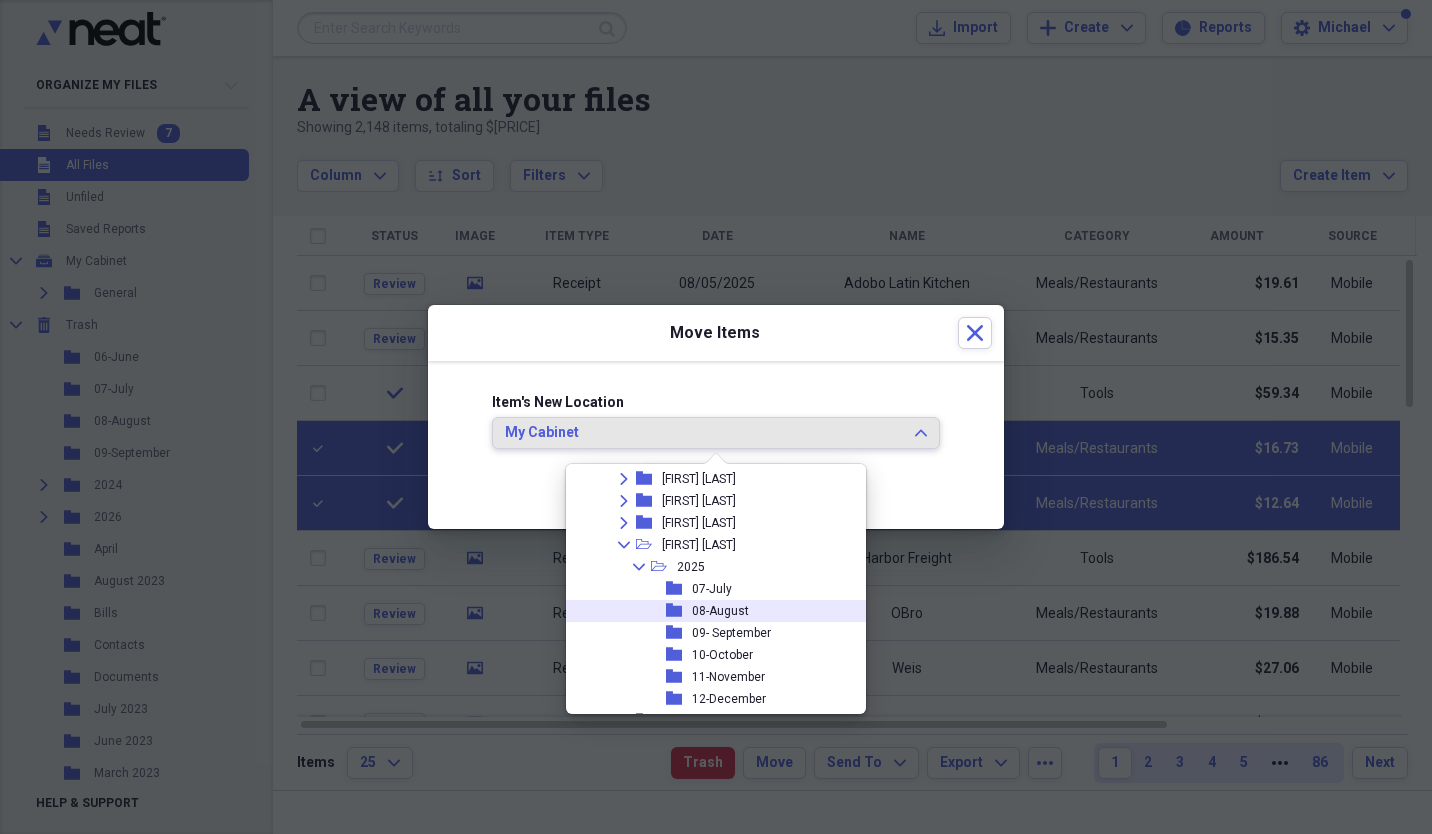 click on "08-August" at bounding box center (720, 611) 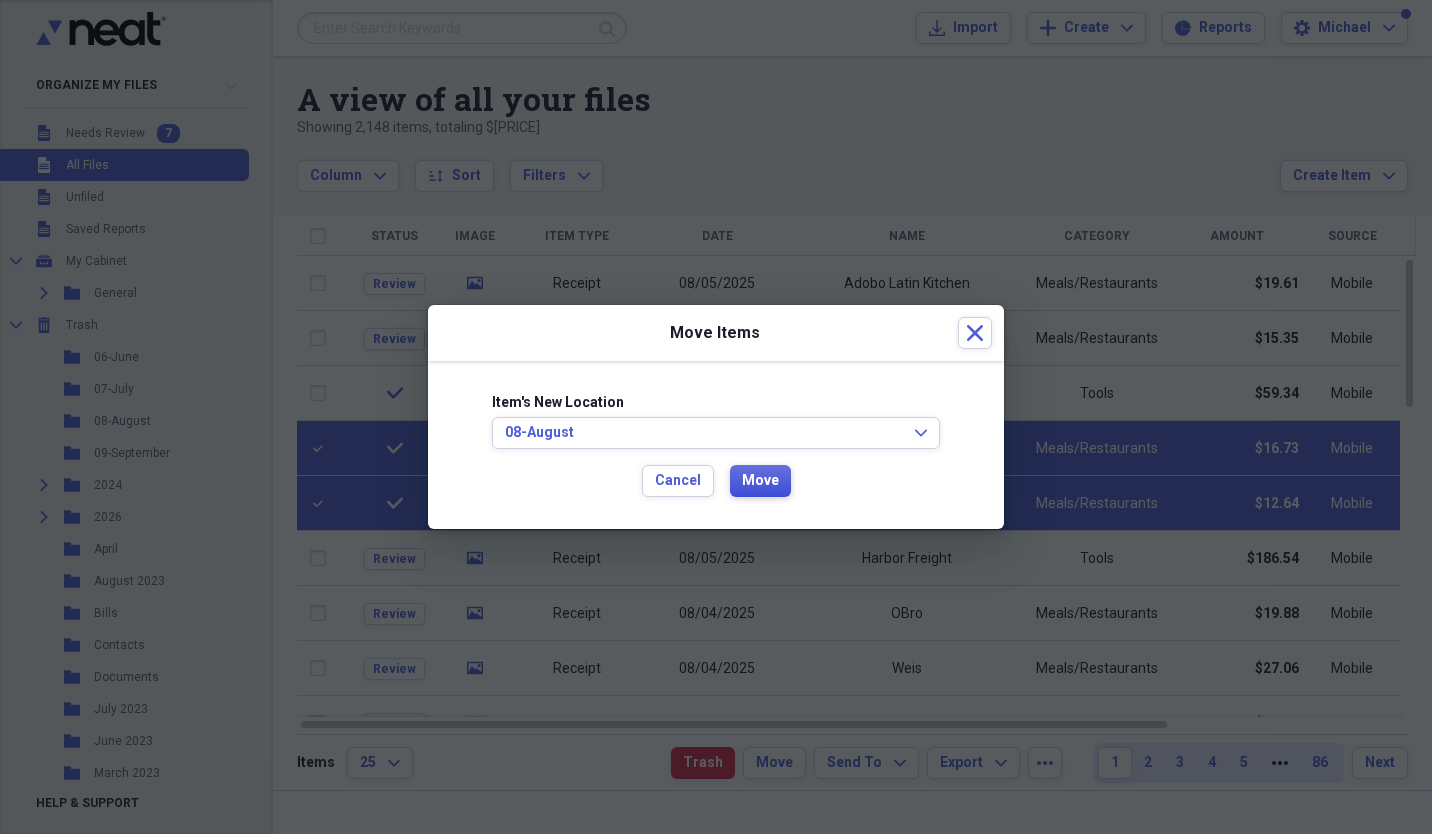 click on "Move" at bounding box center [760, 481] 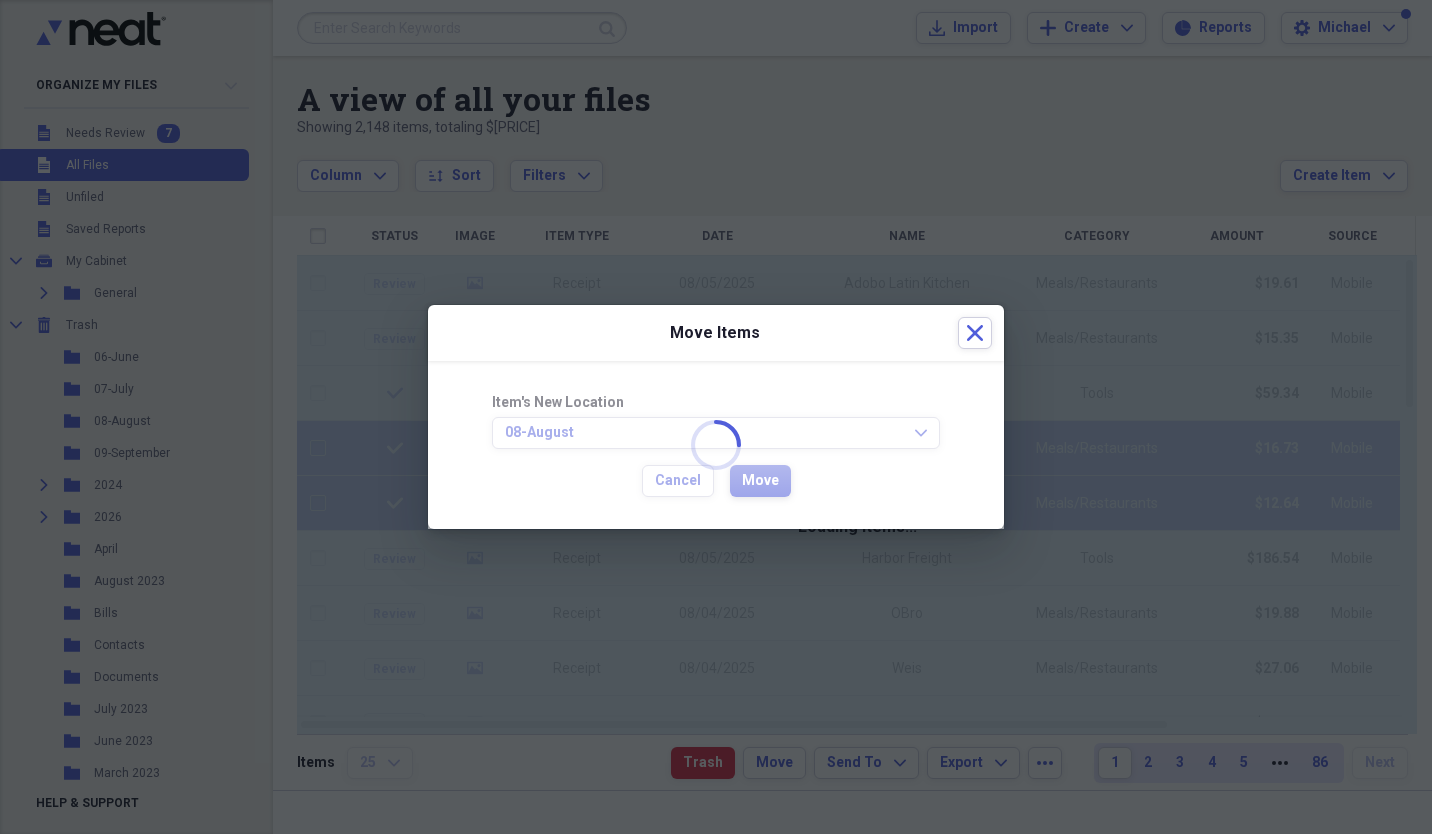 checkbox on "false" 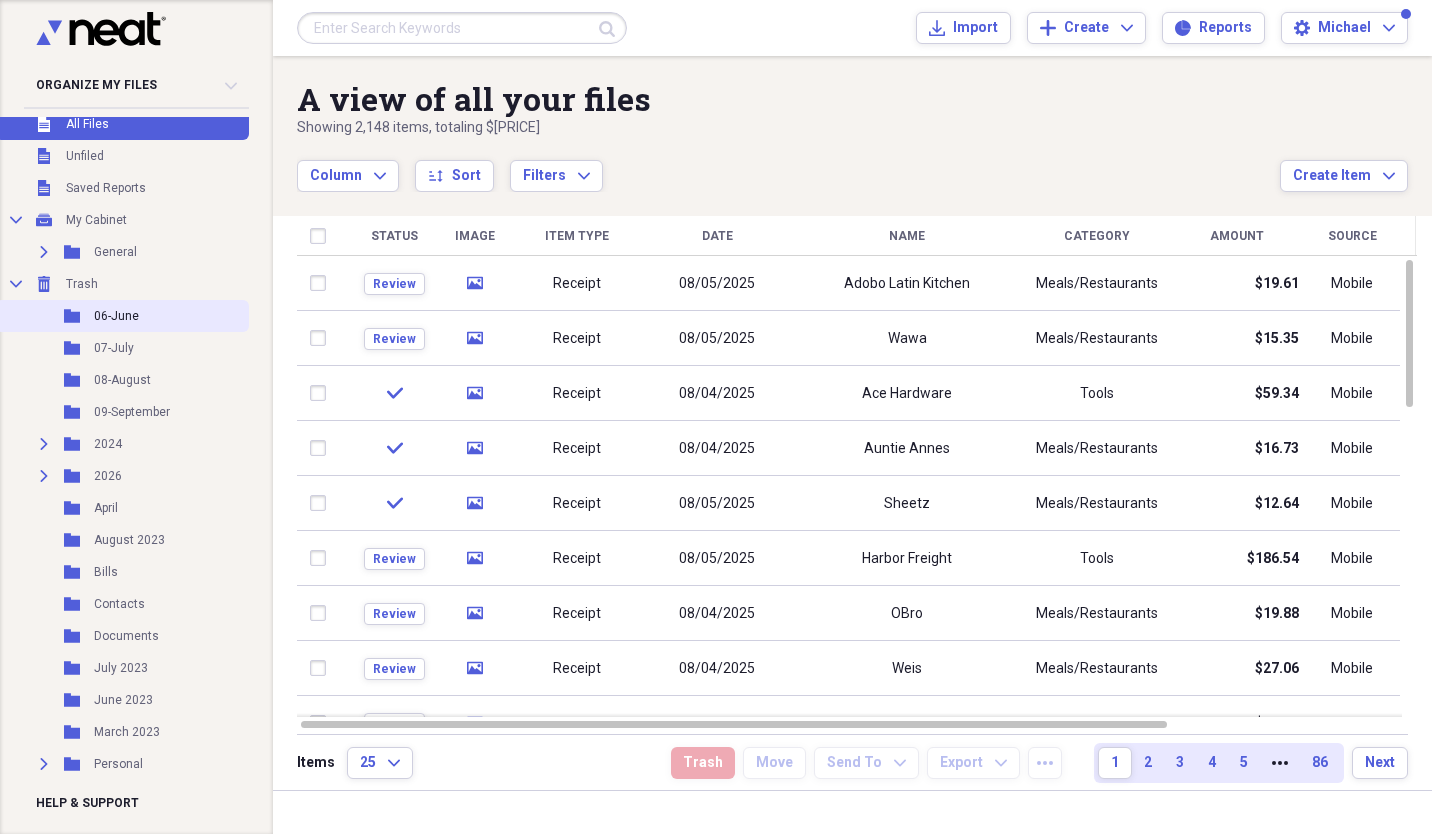 scroll, scrollTop: 43, scrollLeft: 0, axis: vertical 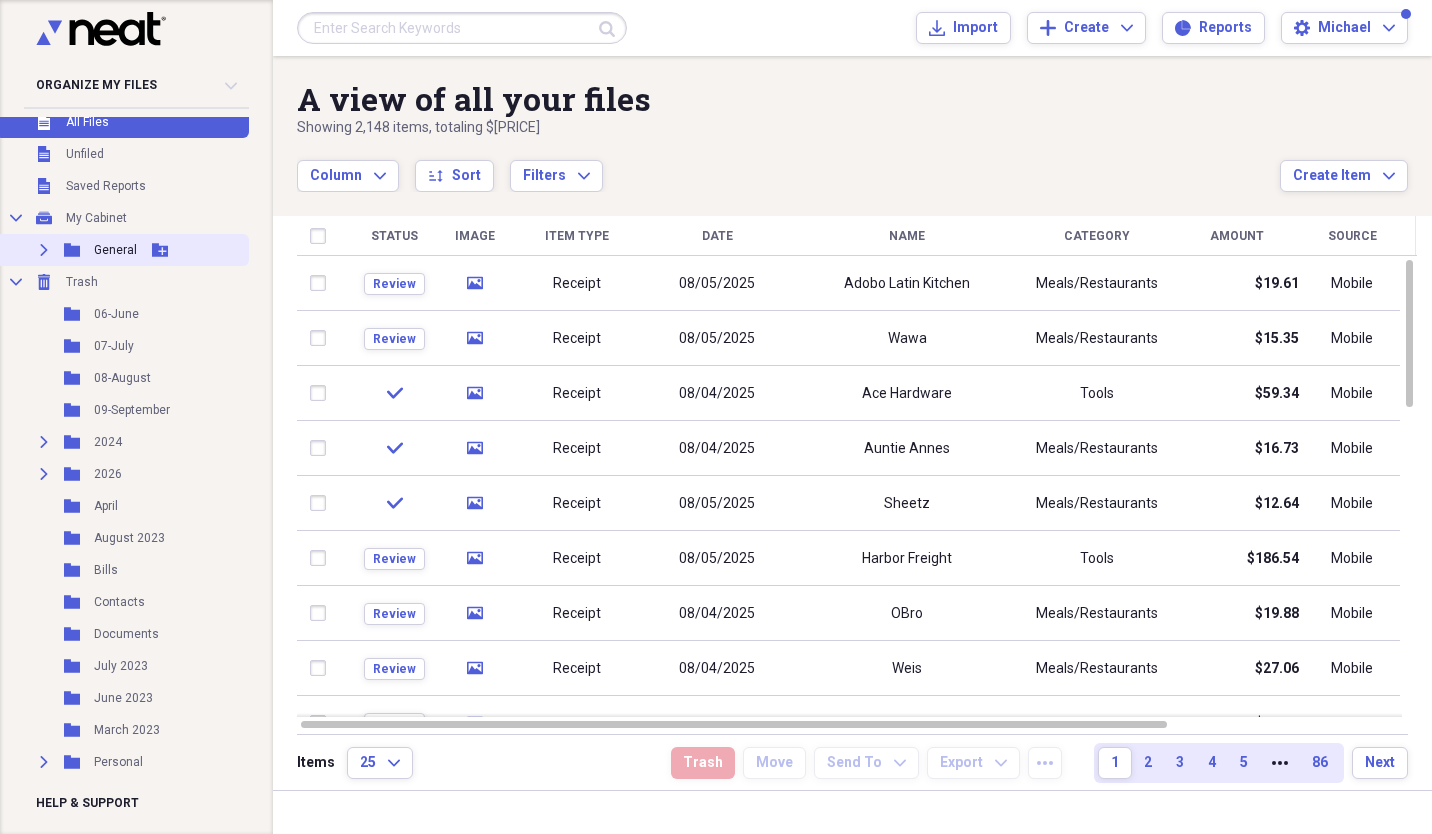 click on "Expand" 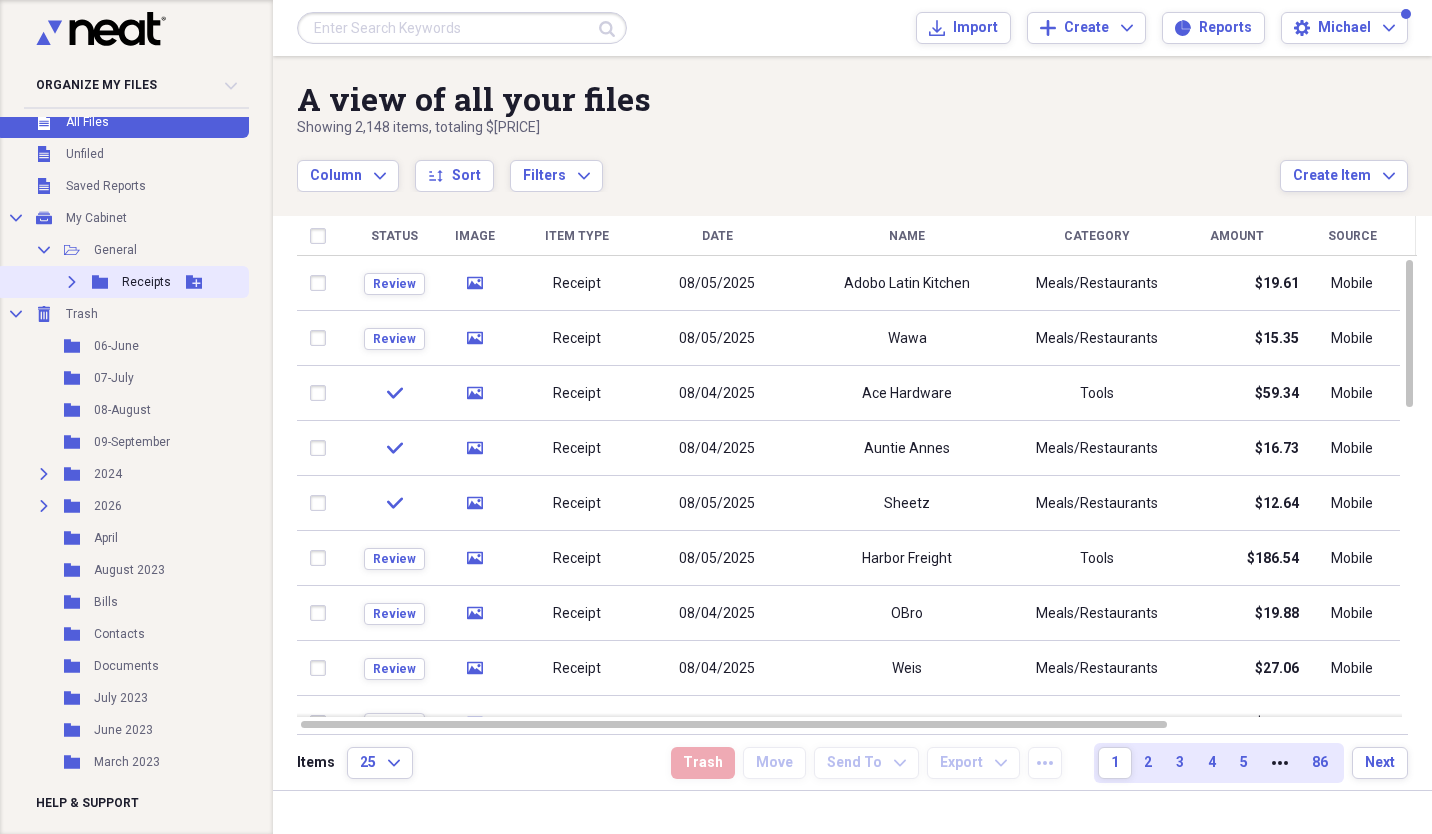 click on "Expand" at bounding box center (72, 282) 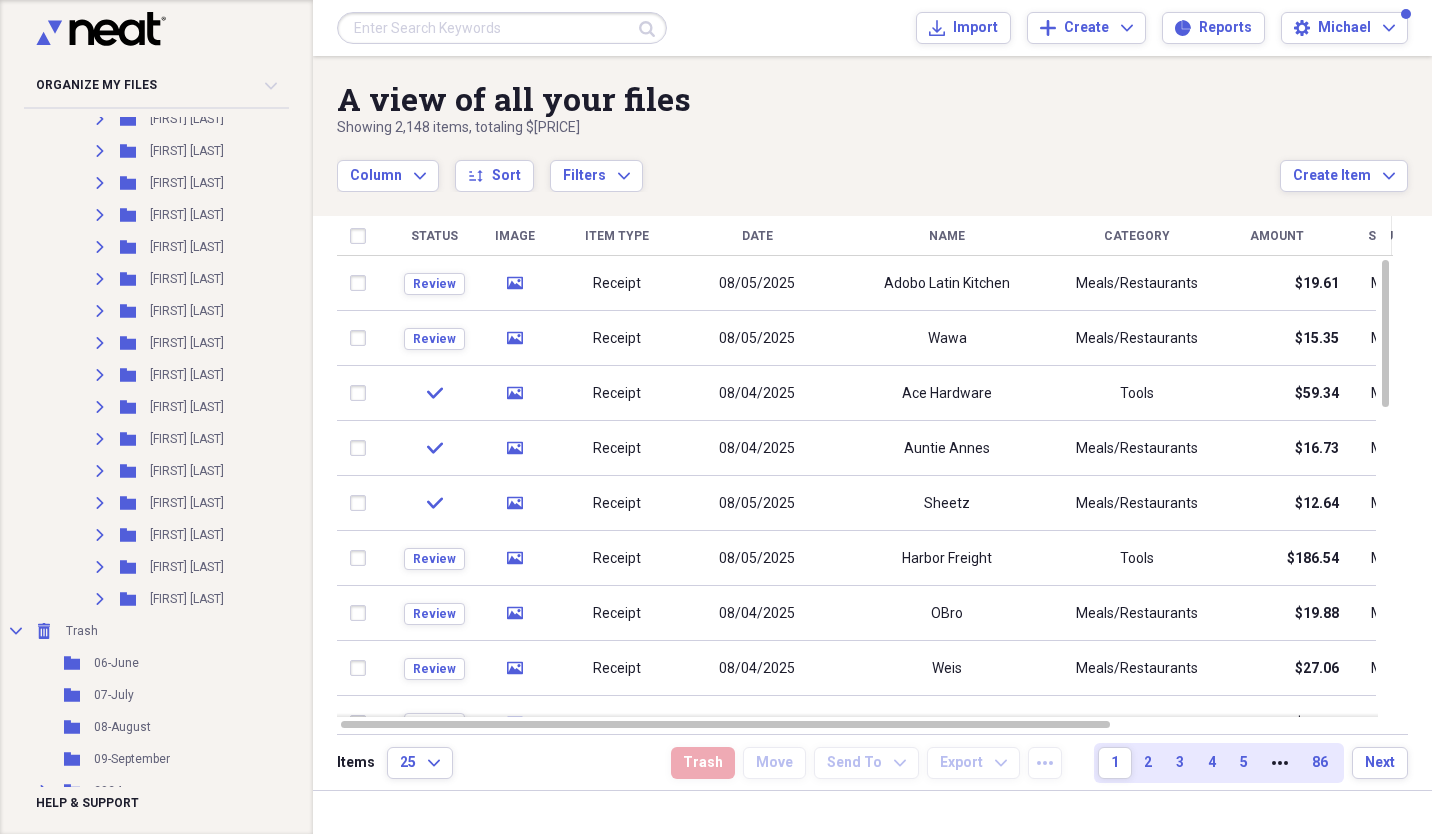 scroll, scrollTop: 396, scrollLeft: 0, axis: vertical 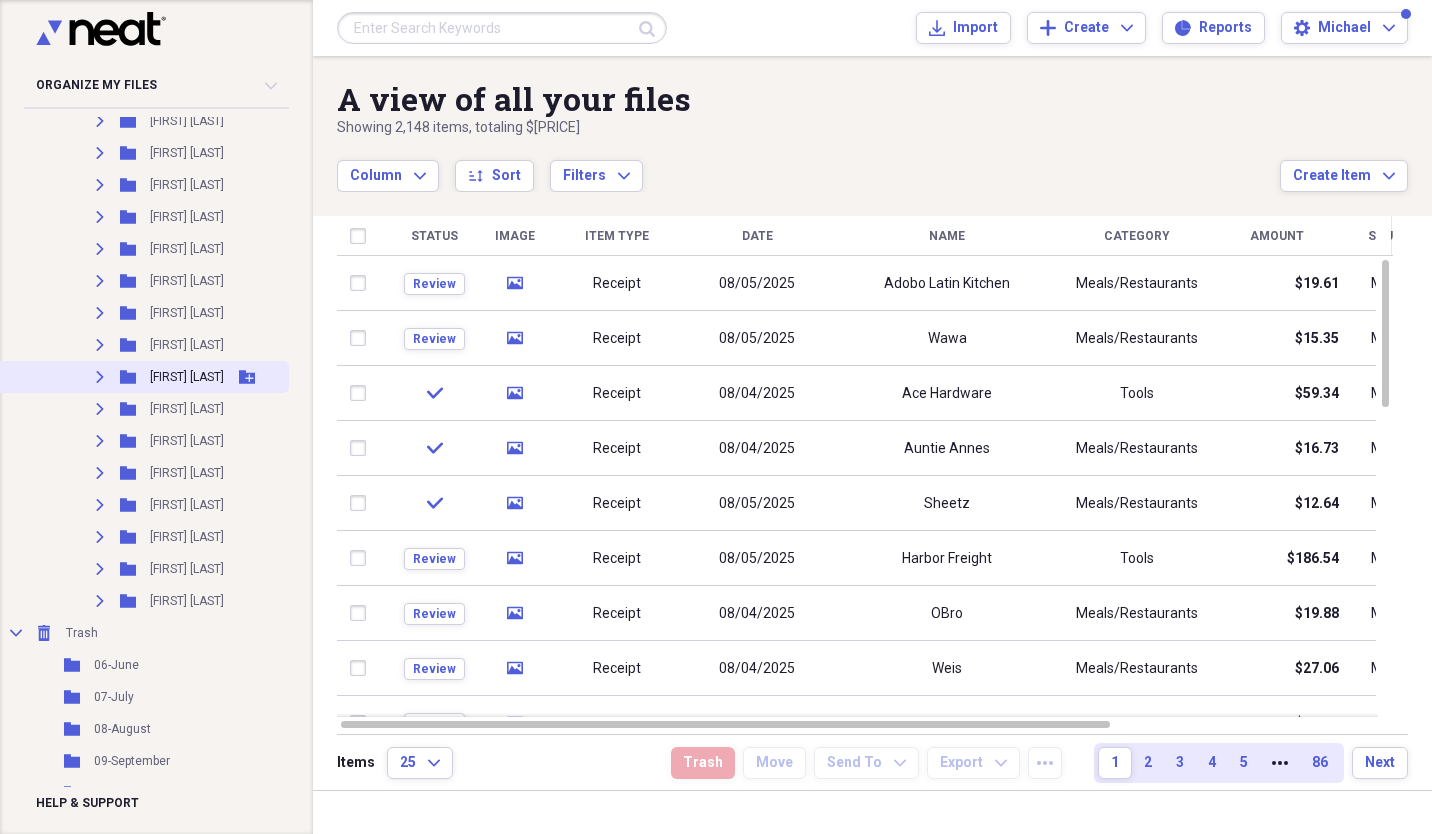 click on "Expand" 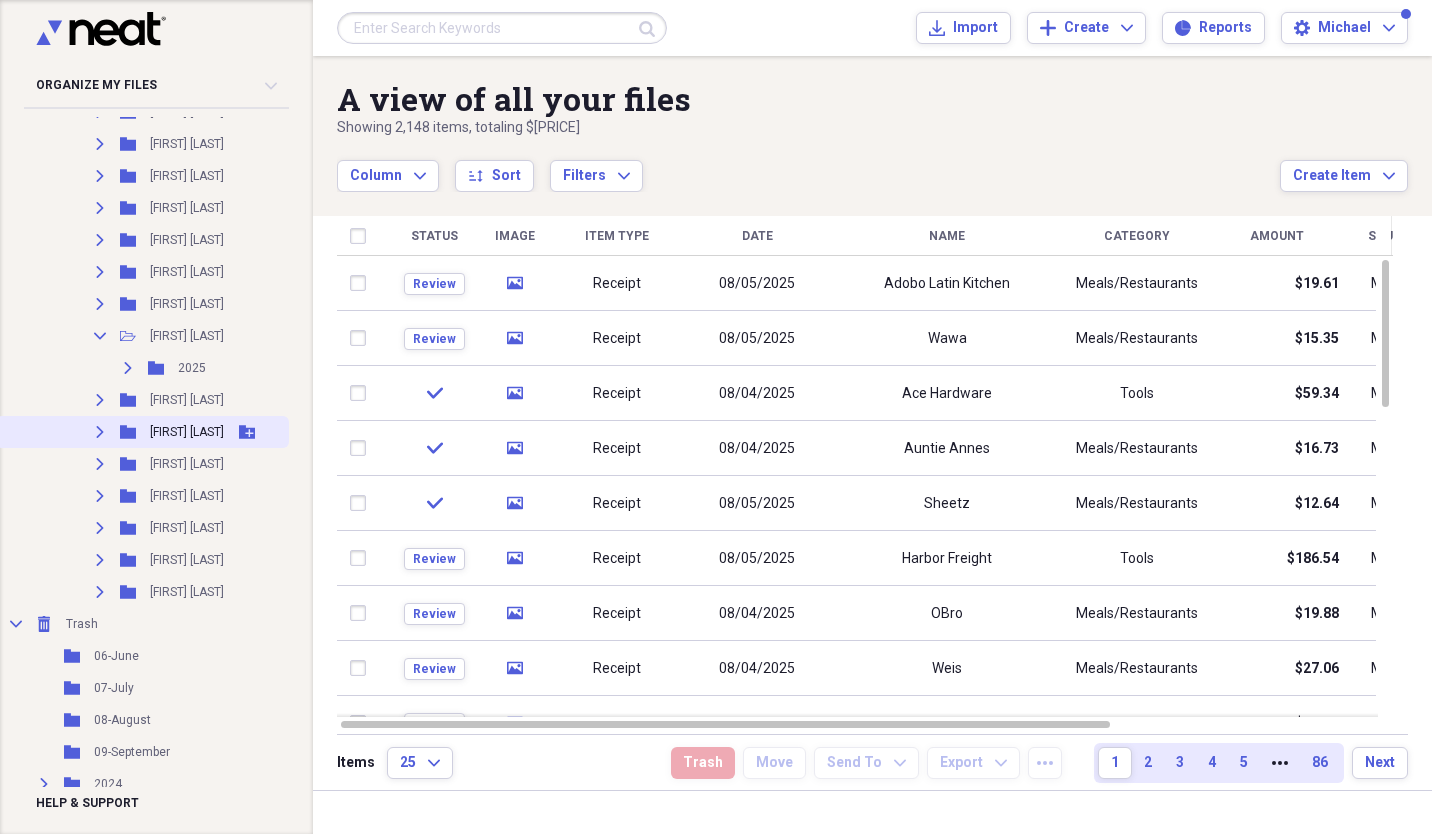 scroll, scrollTop: 441, scrollLeft: 0, axis: vertical 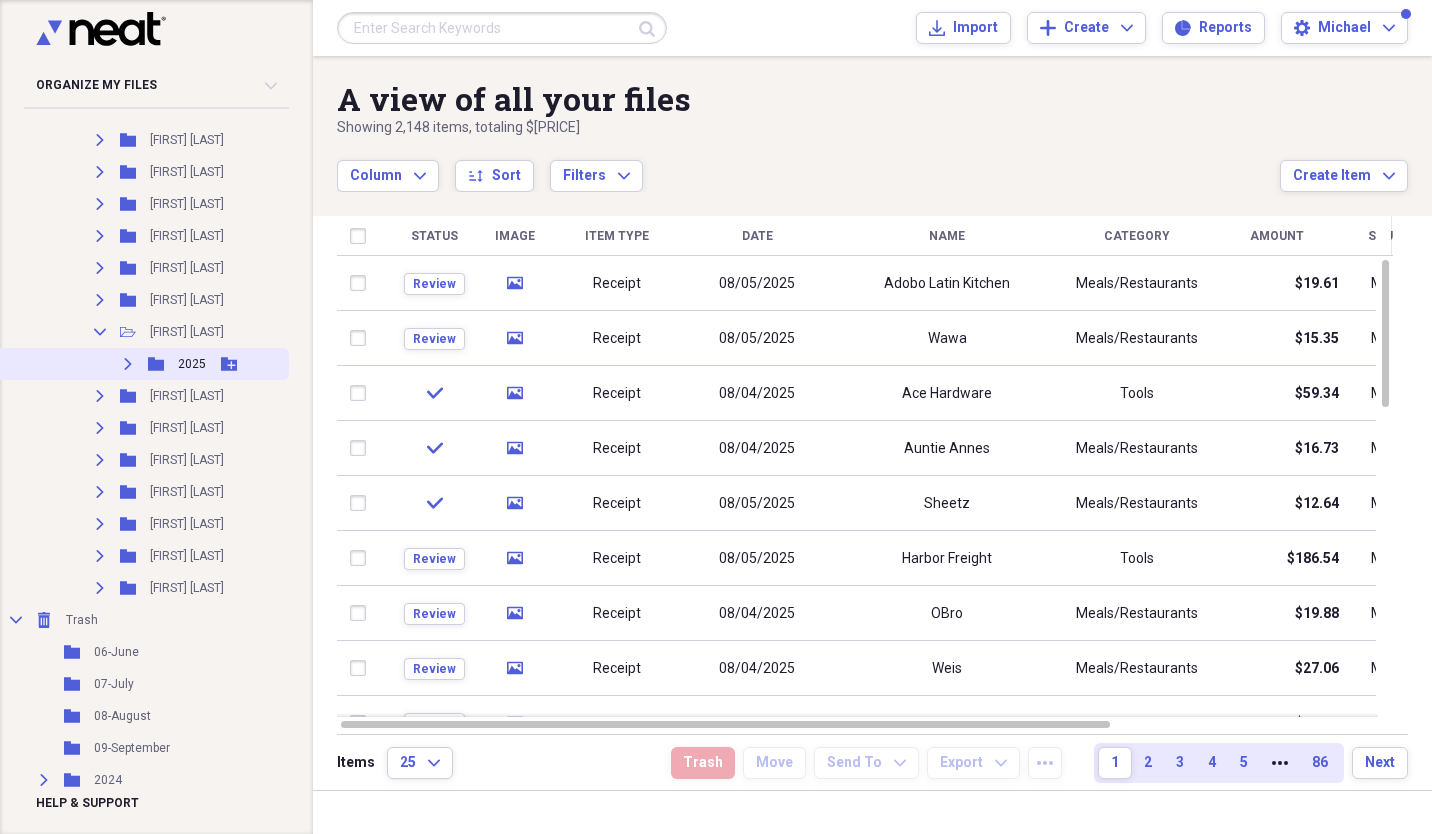 click on "Expand" at bounding box center [128, 364] 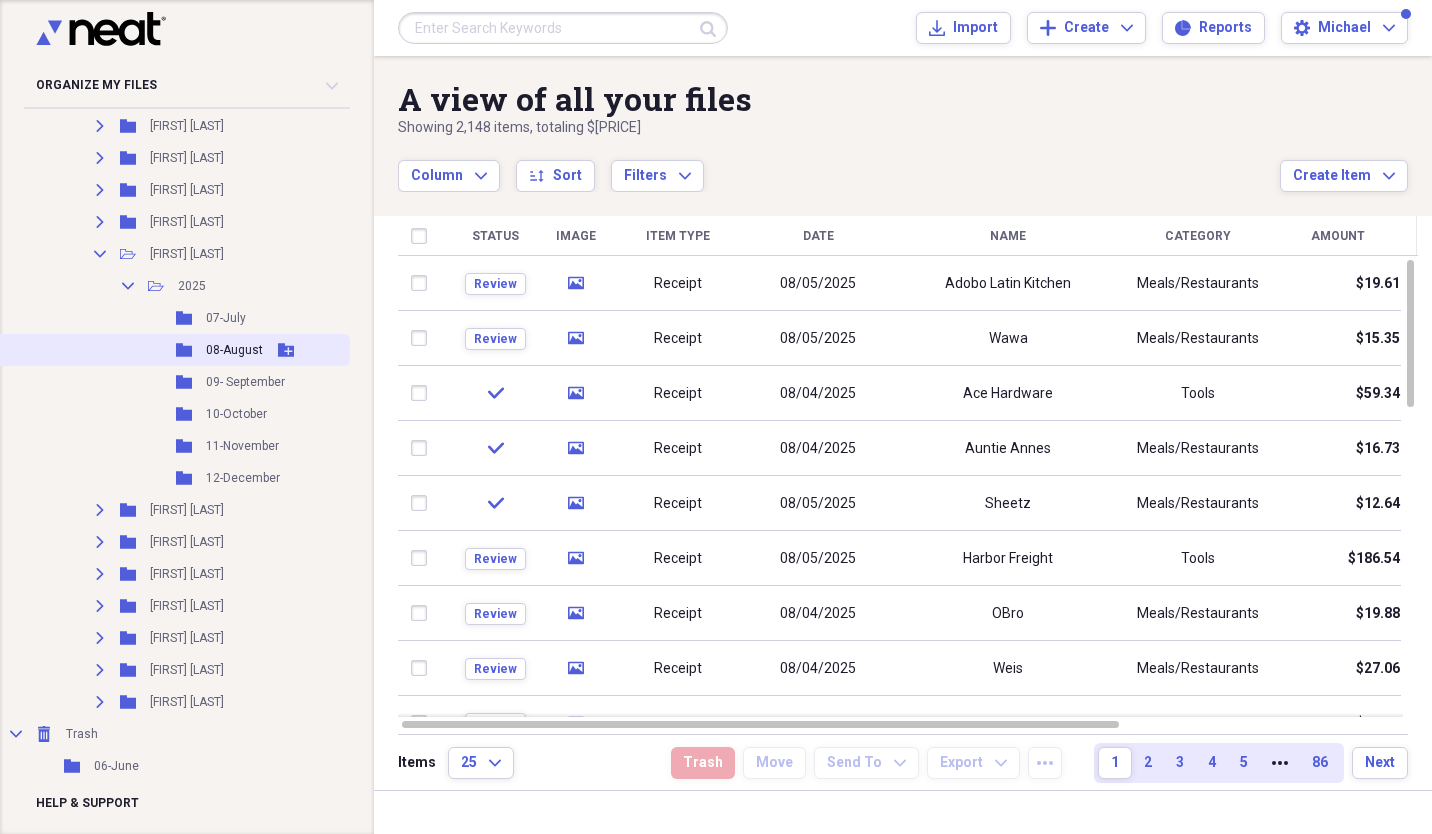 scroll, scrollTop: 520, scrollLeft: 0, axis: vertical 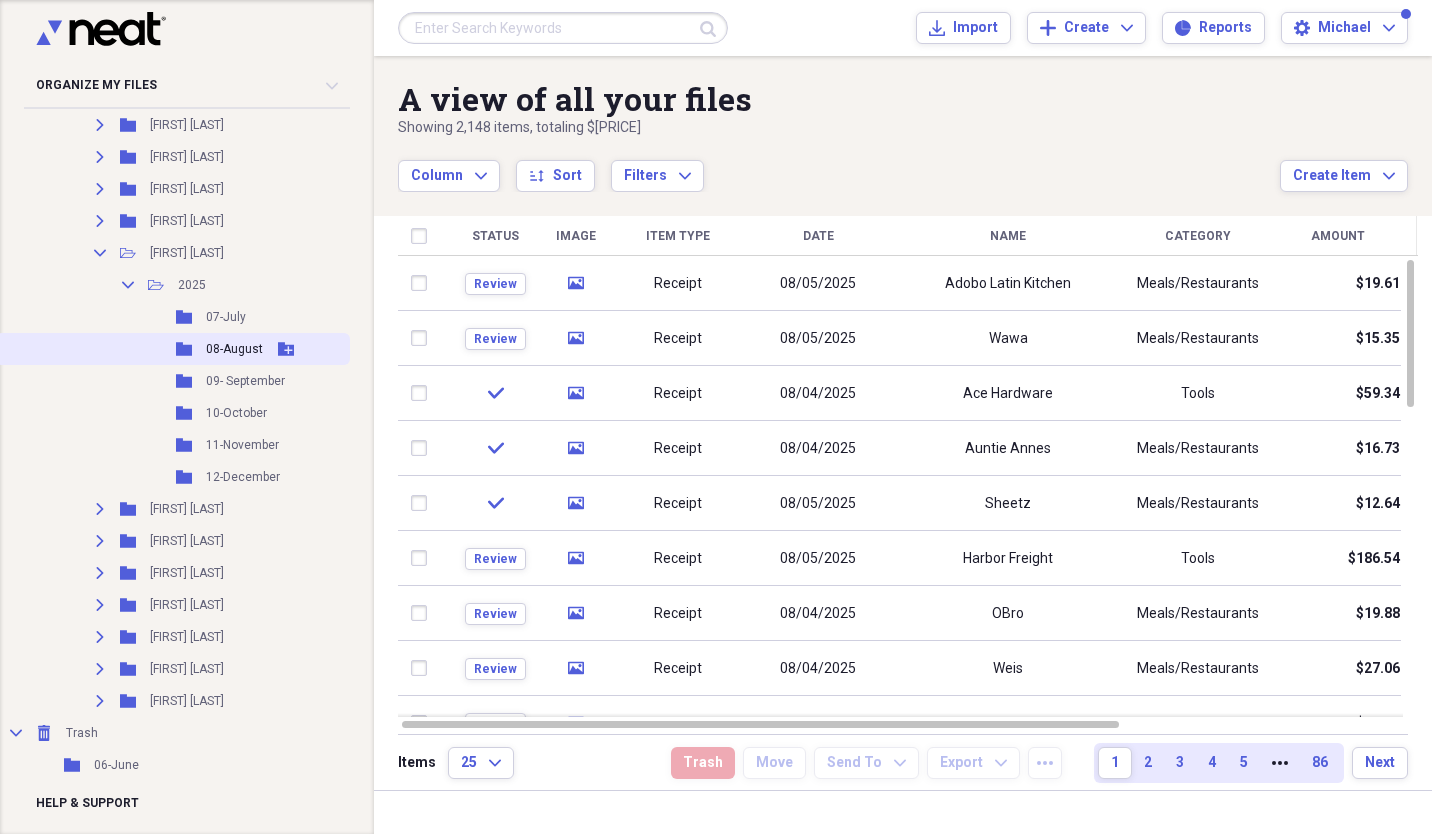 click on "Folder 08-August Add Folder" at bounding box center (173, 349) 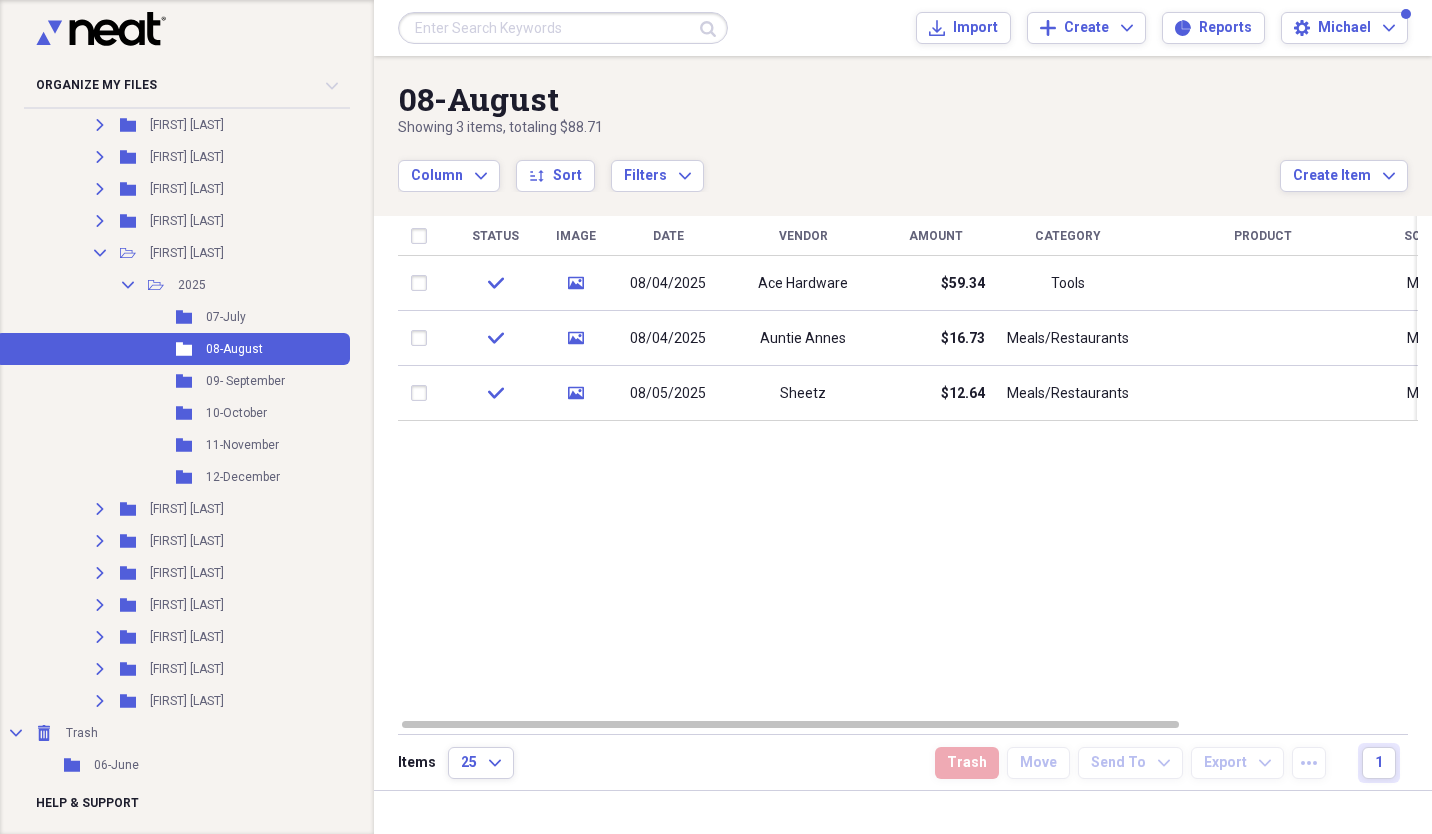 click on "Status Image Date Vendor Amount Category Product Source Billable Reimbursable check media [DATE] [BRAND] $[PRICE] Tools Mobile check media [DATE] [BRAND] $[PRICE] Meals/Restaurants Mobile check media [DATE] [BRAND] $[PRICE] Meals/Restaurants Mobile" at bounding box center [908, 466] 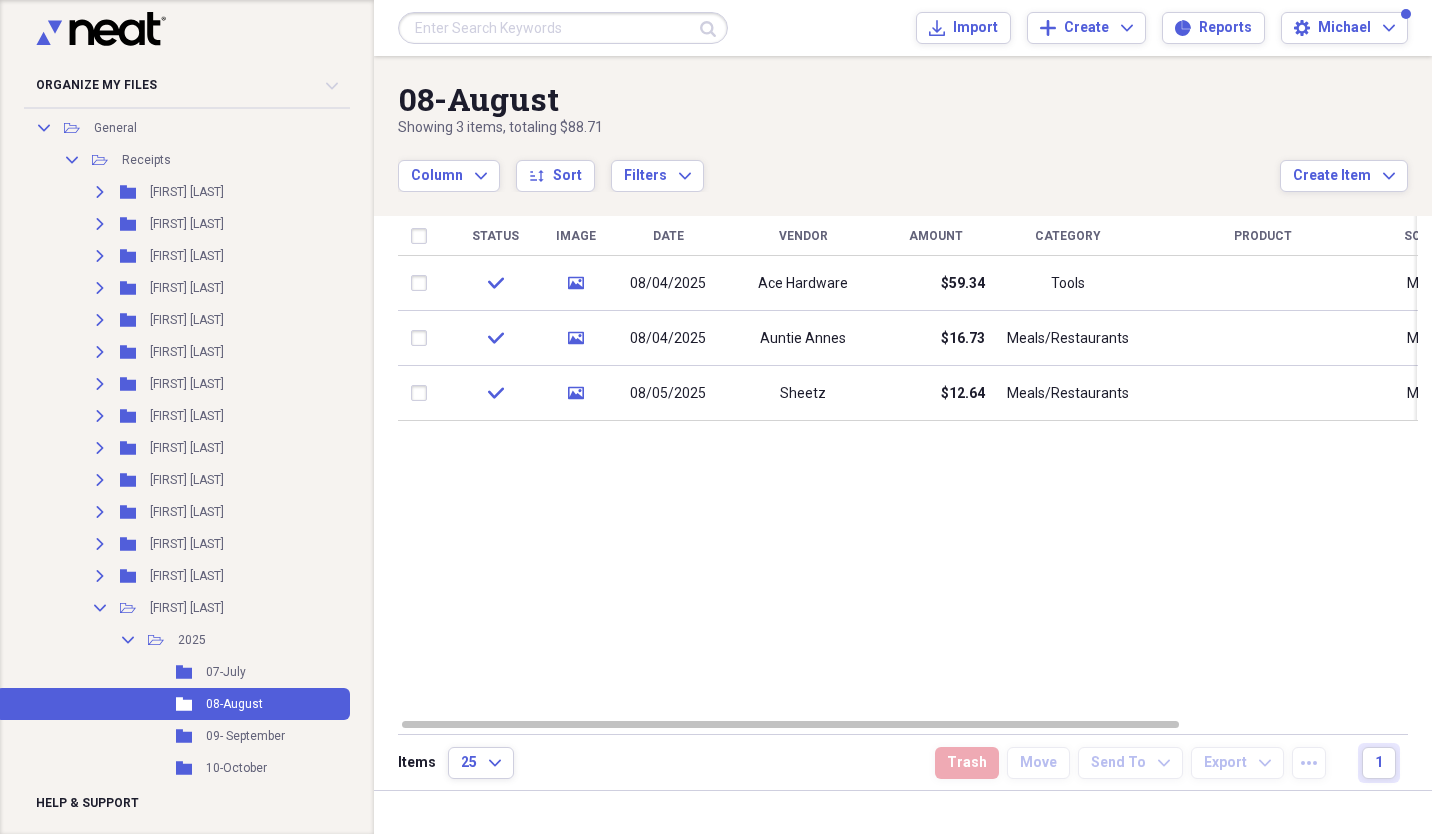 scroll, scrollTop: 167, scrollLeft: 0, axis: vertical 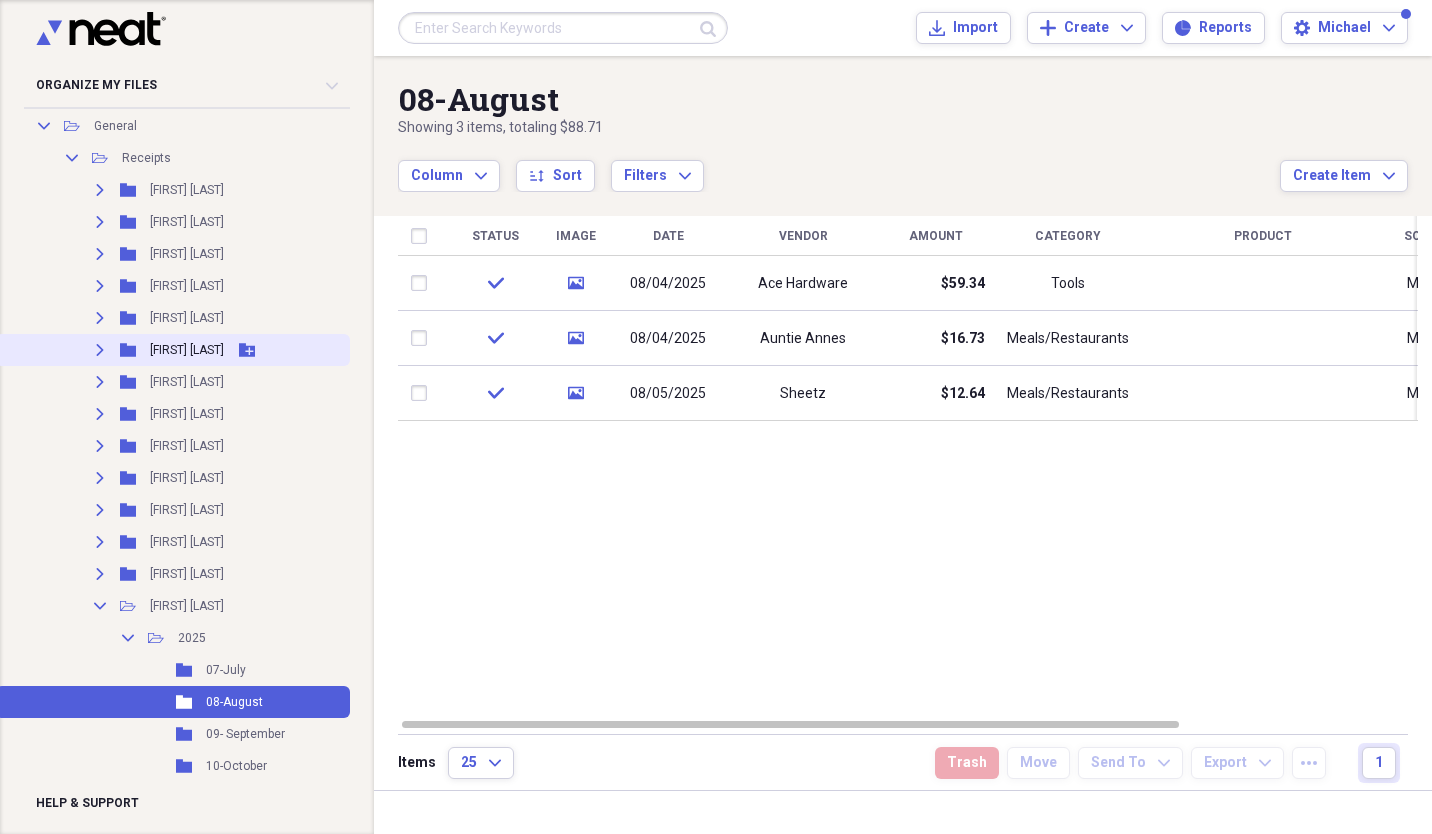 click 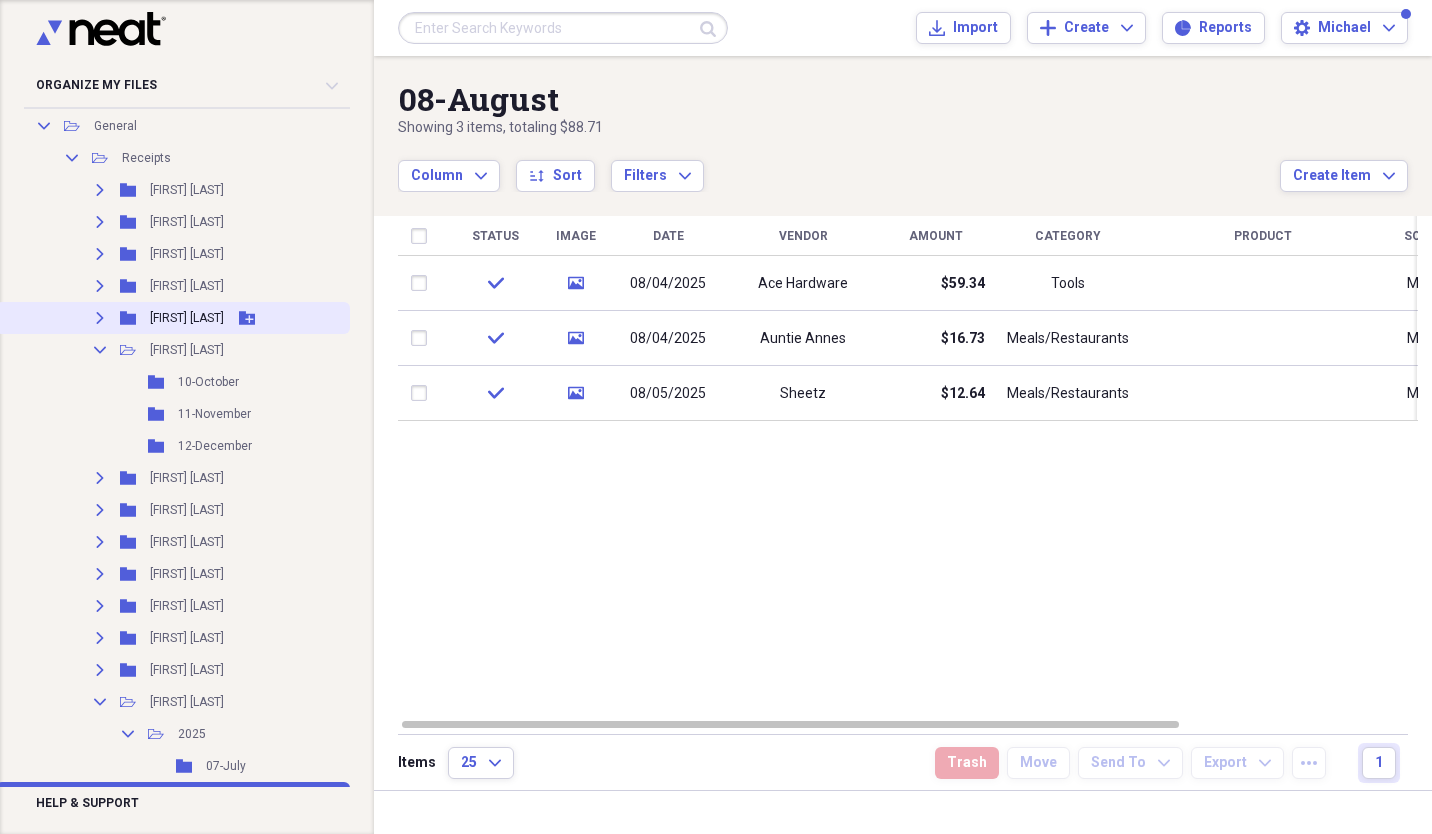click on "Expand" at bounding box center [100, 318] 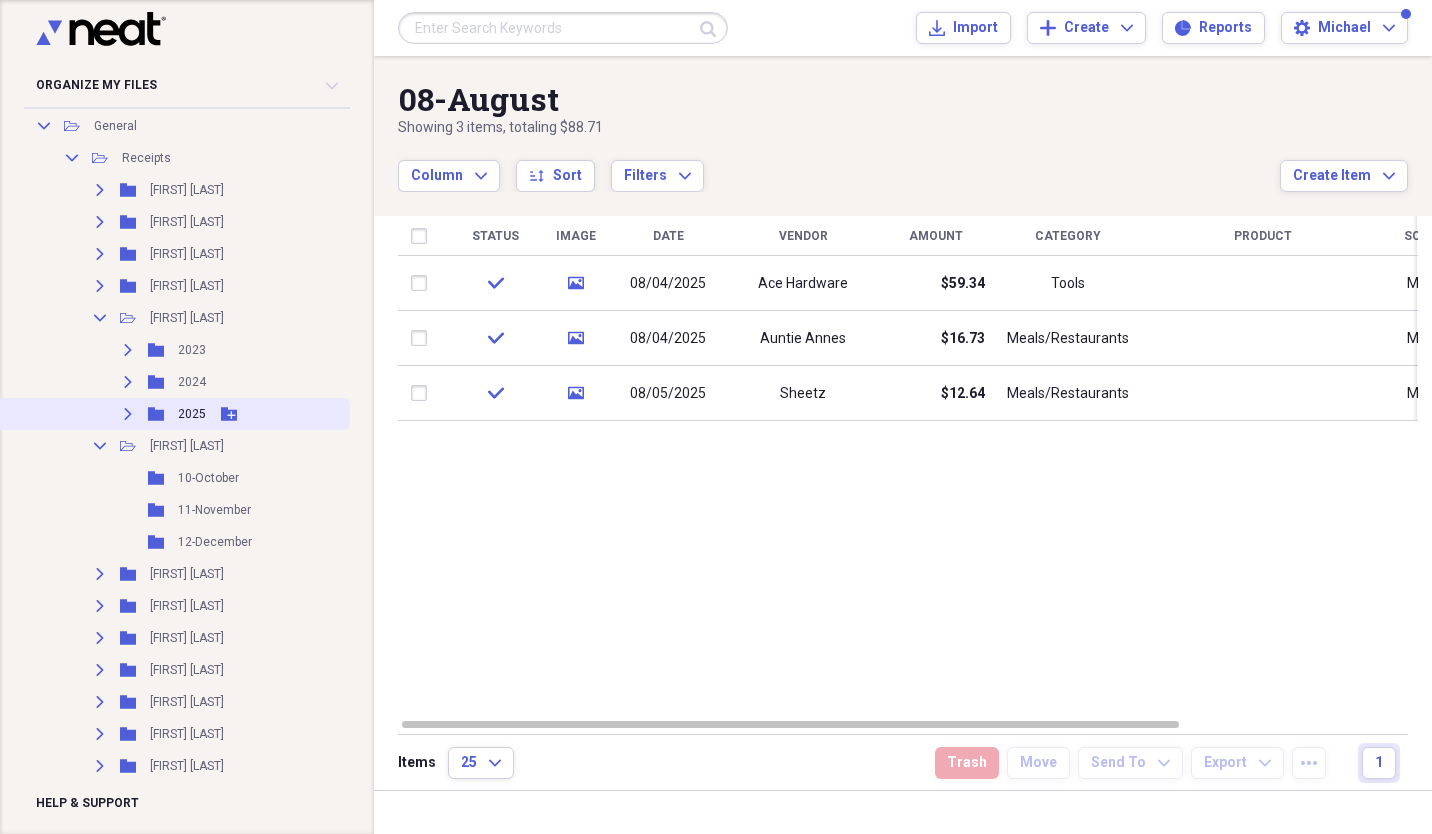 click on "Expand" 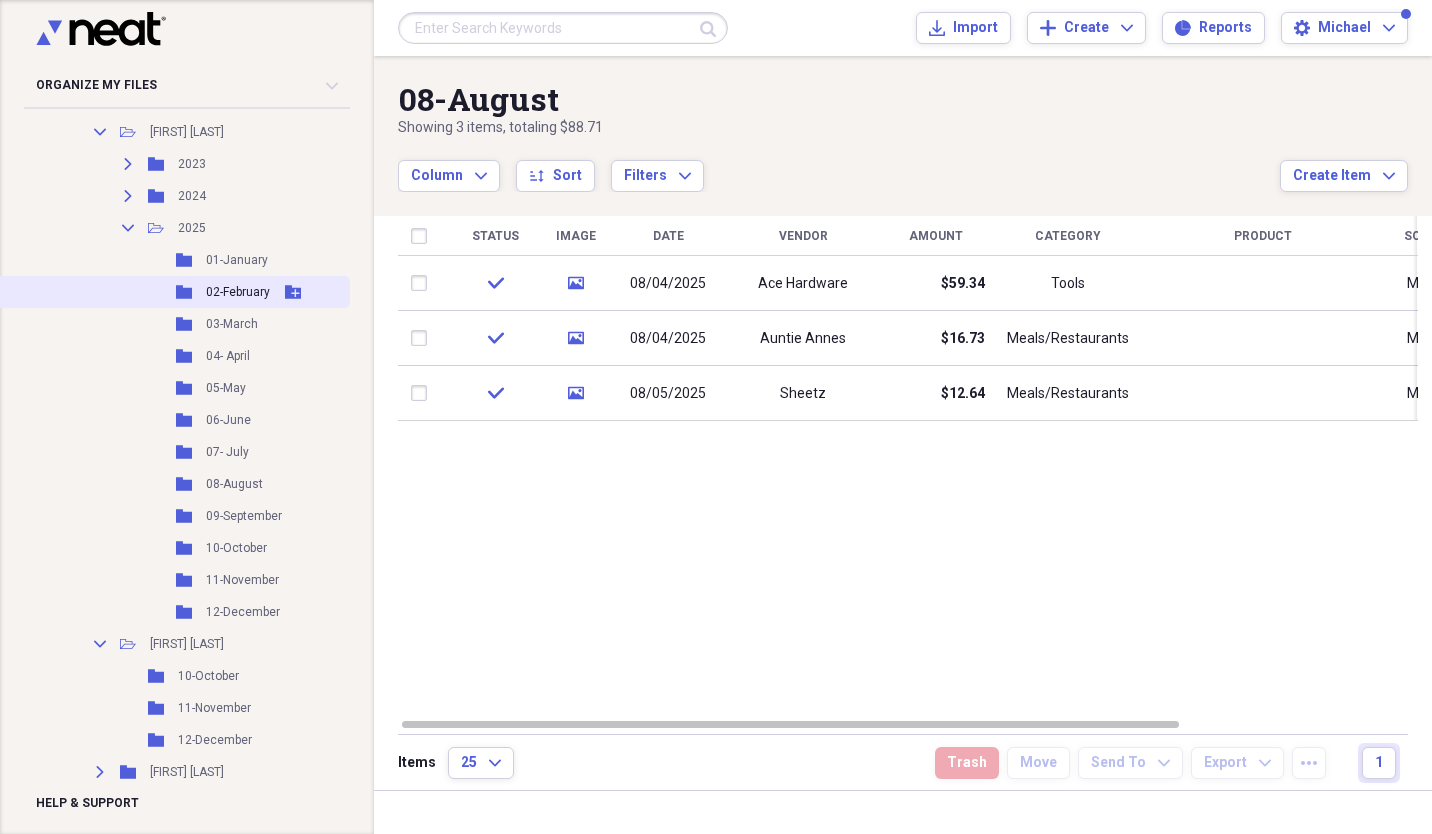 scroll, scrollTop: 378, scrollLeft: 0, axis: vertical 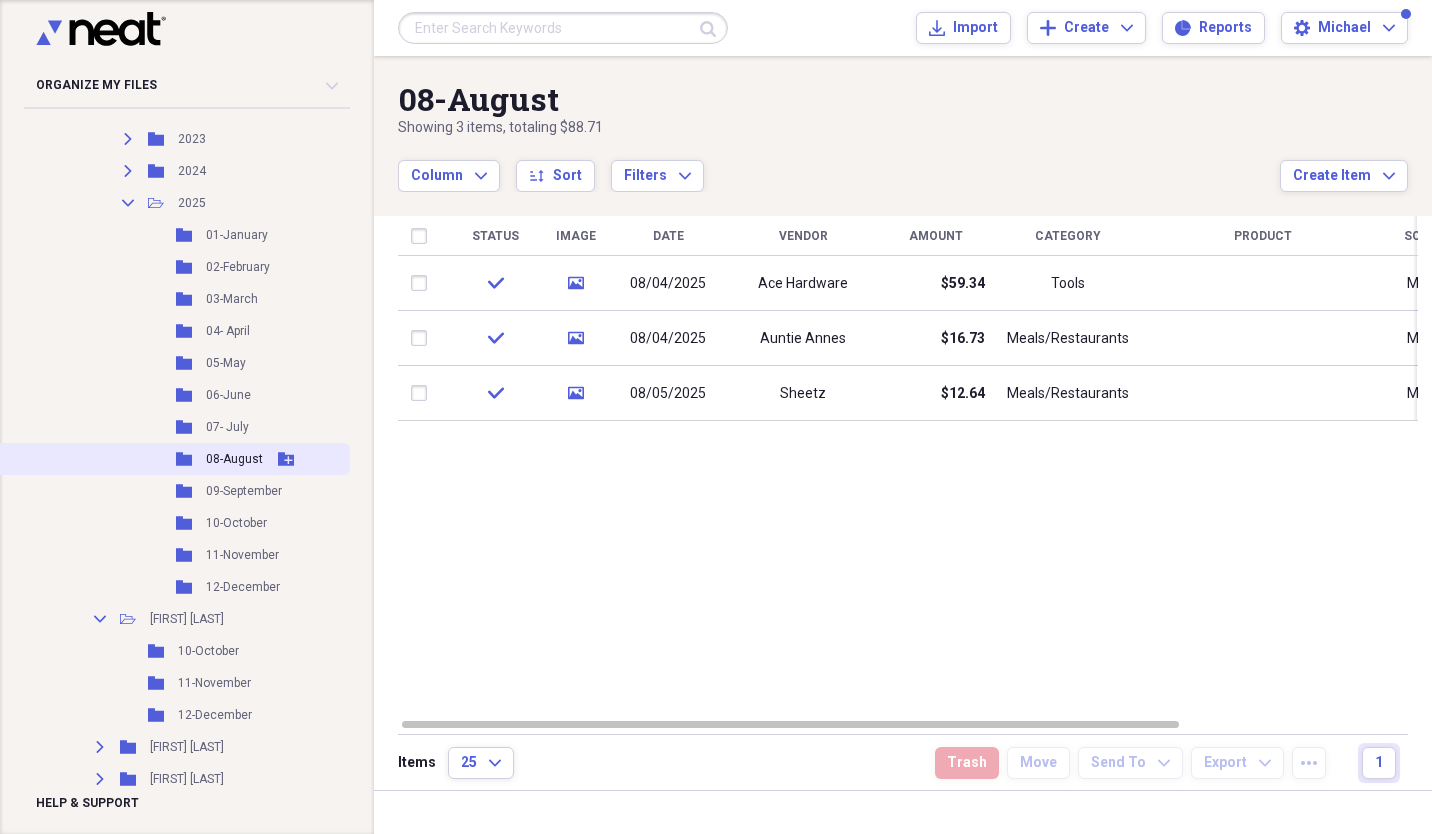 click on "08-August" at bounding box center [234, 459] 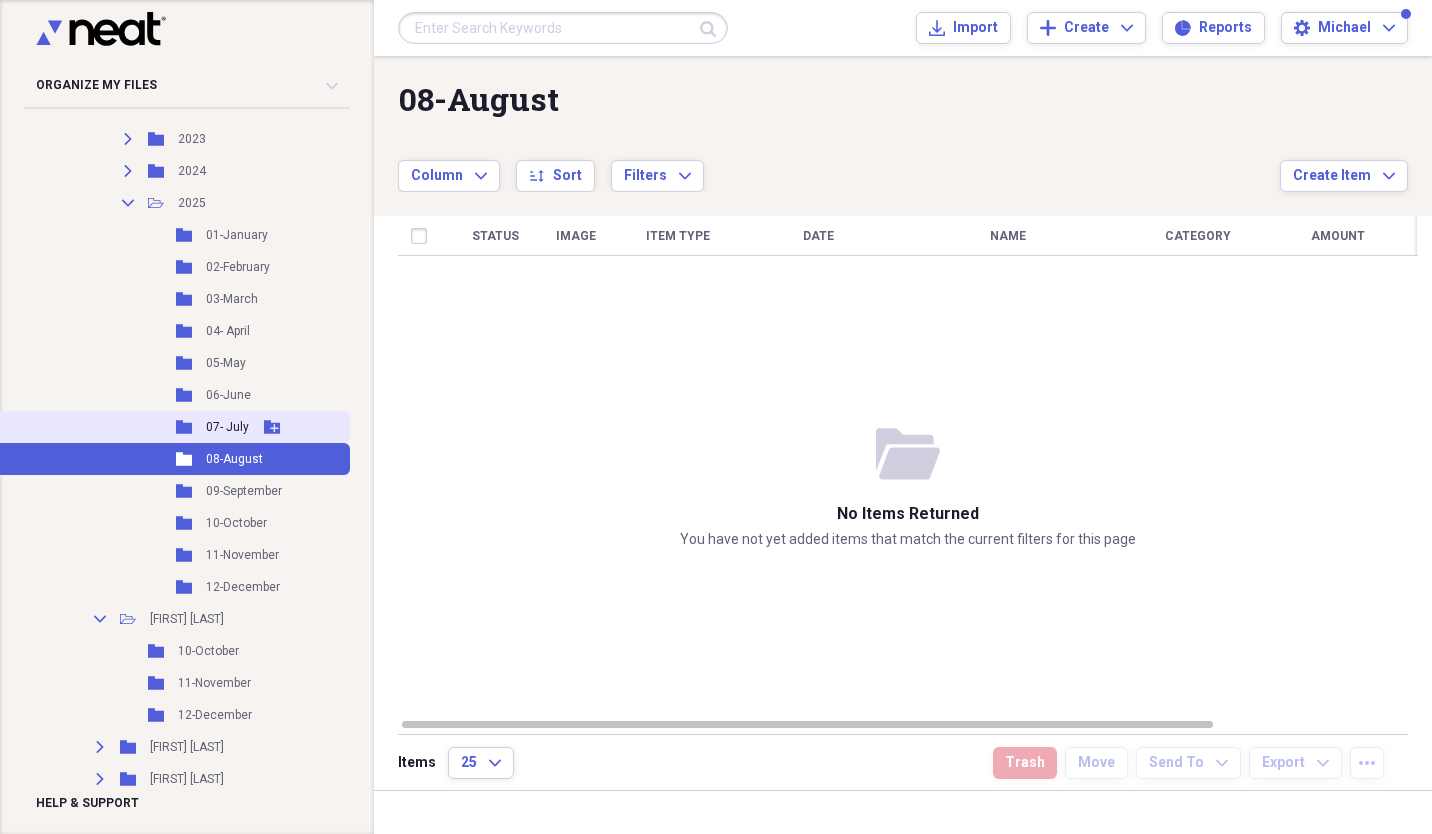 click on "07- July" at bounding box center [227, 427] 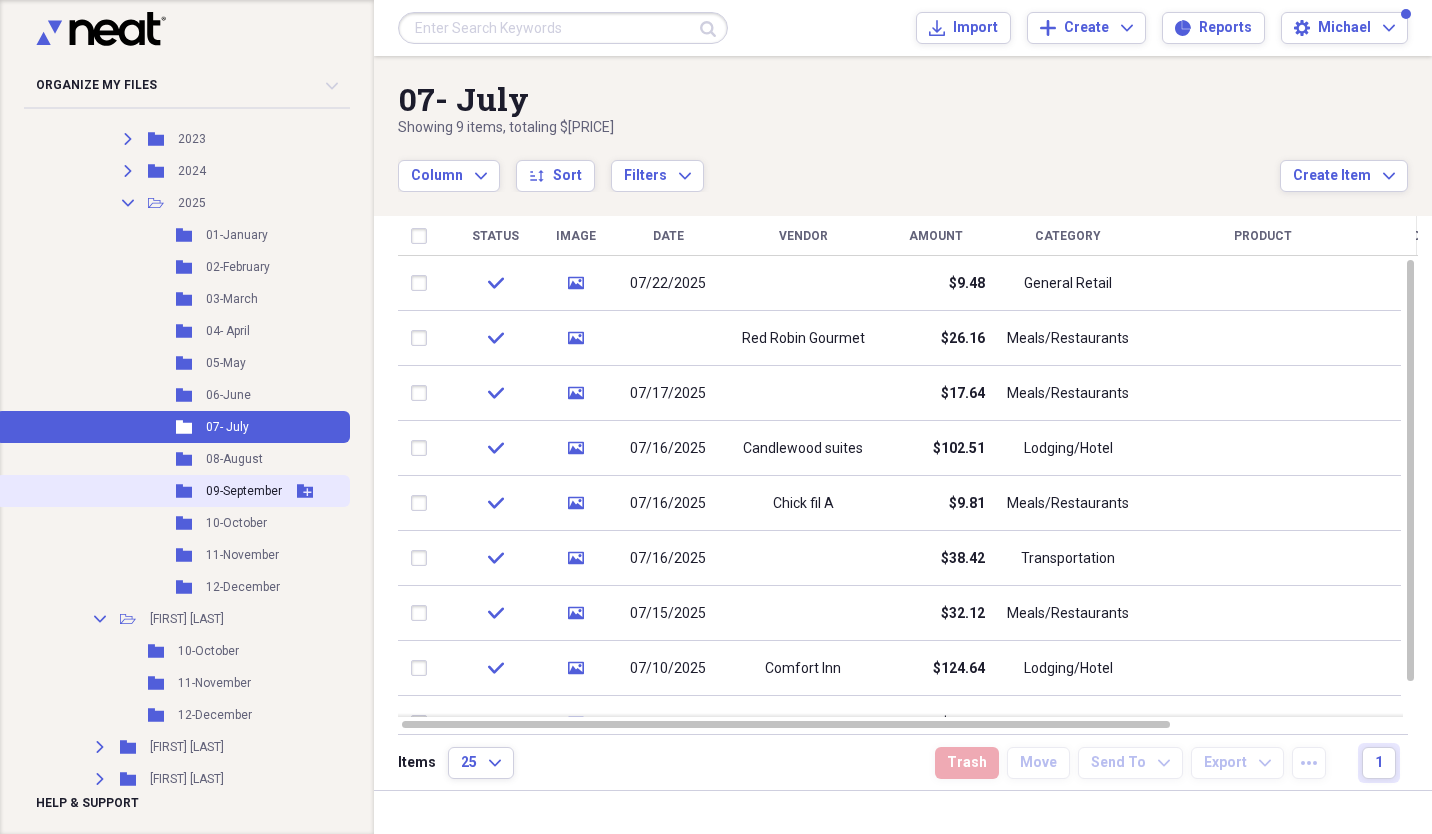 scroll, scrollTop: 0, scrollLeft: 0, axis: both 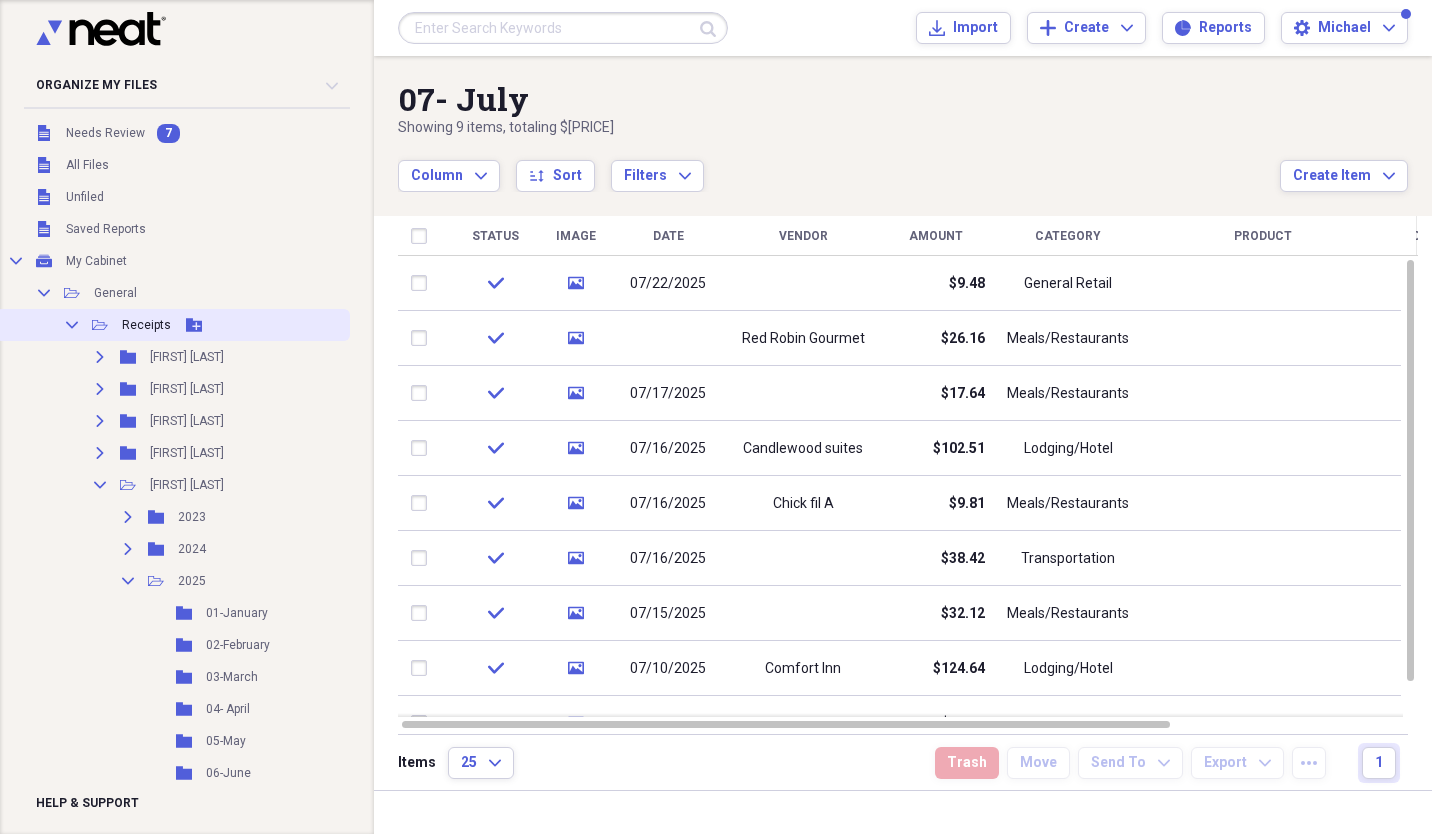 click on "Collapse" 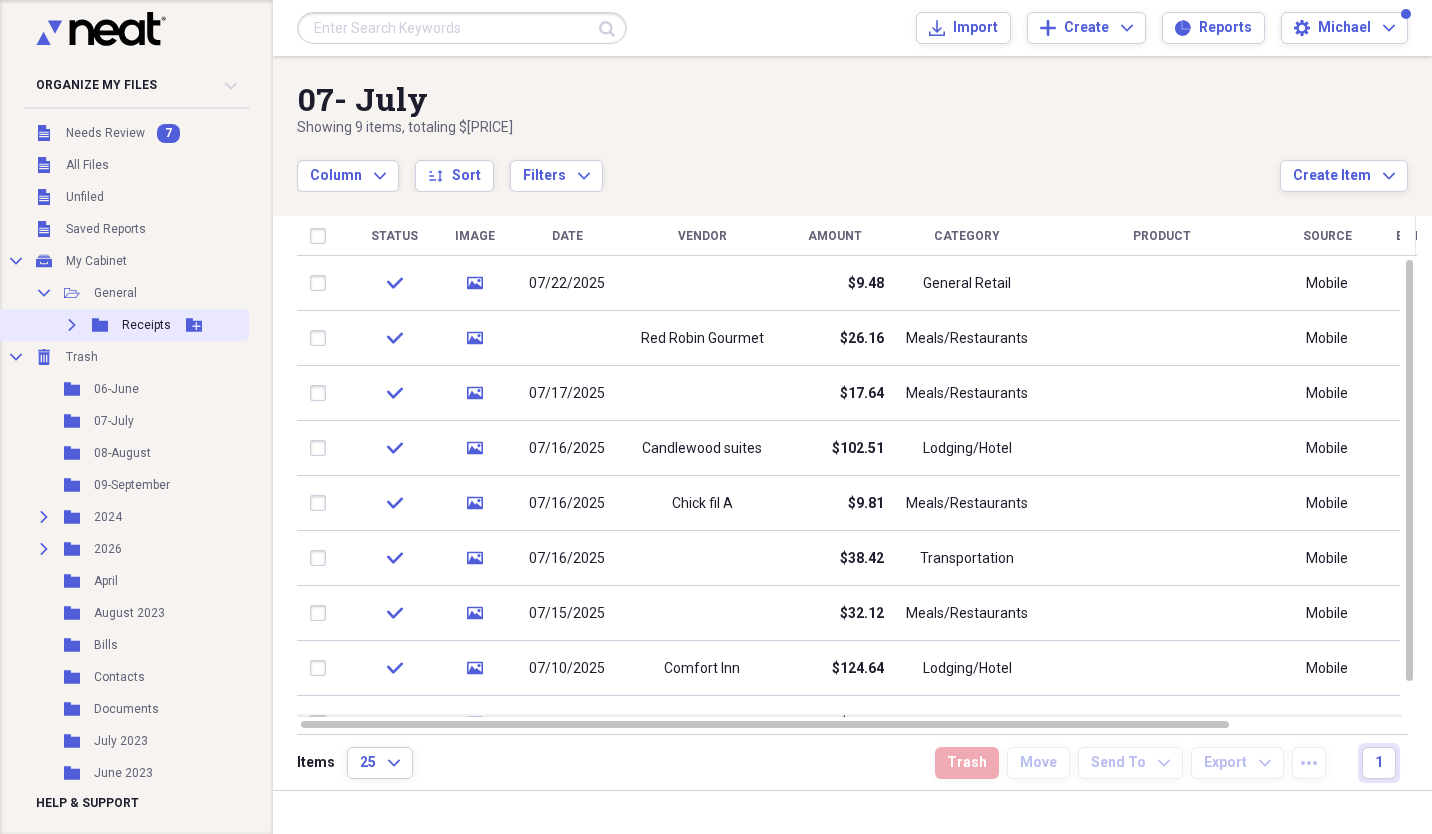 click 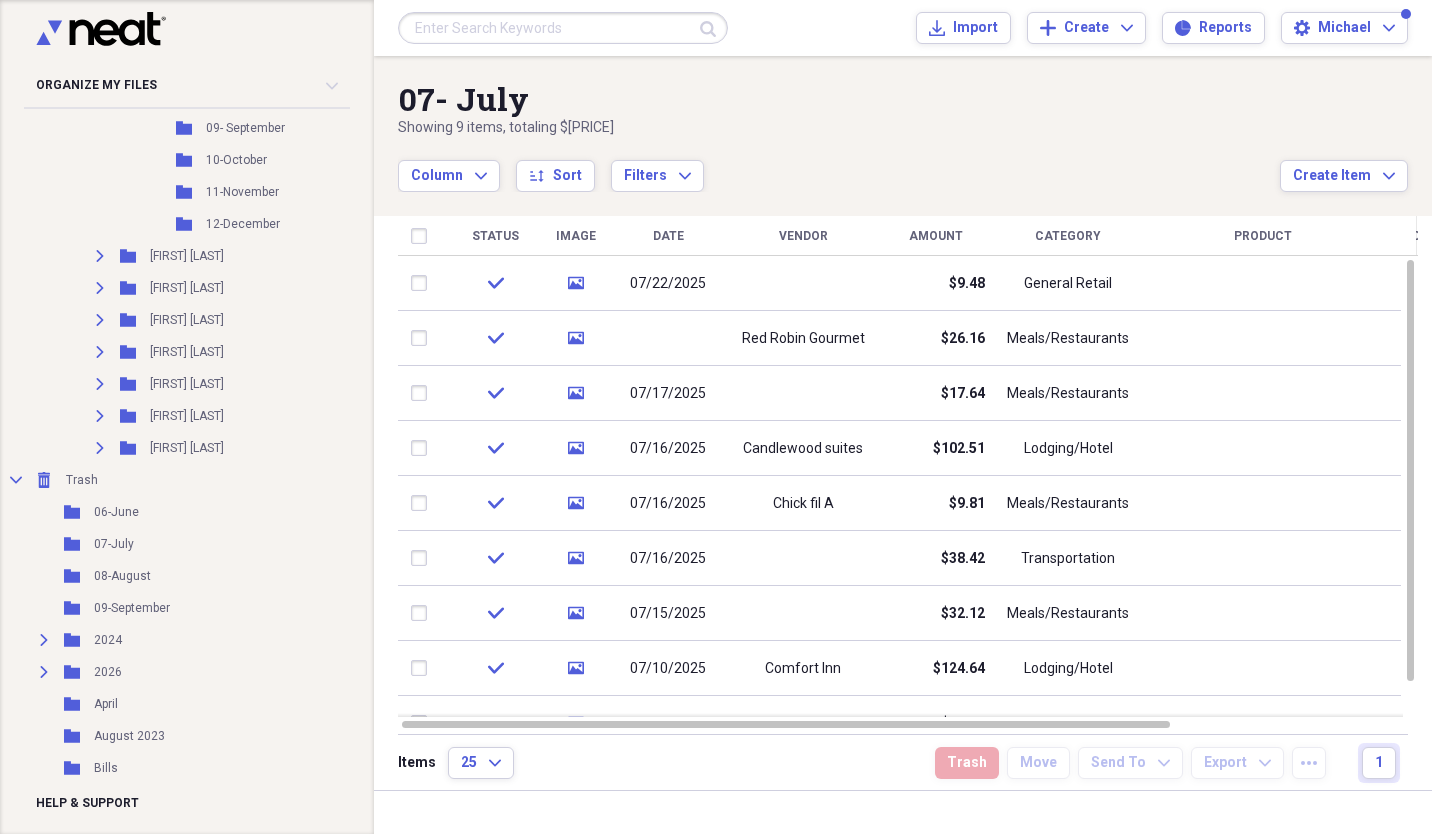 scroll, scrollTop: 1351, scrollLeft: 0, axis: vertical 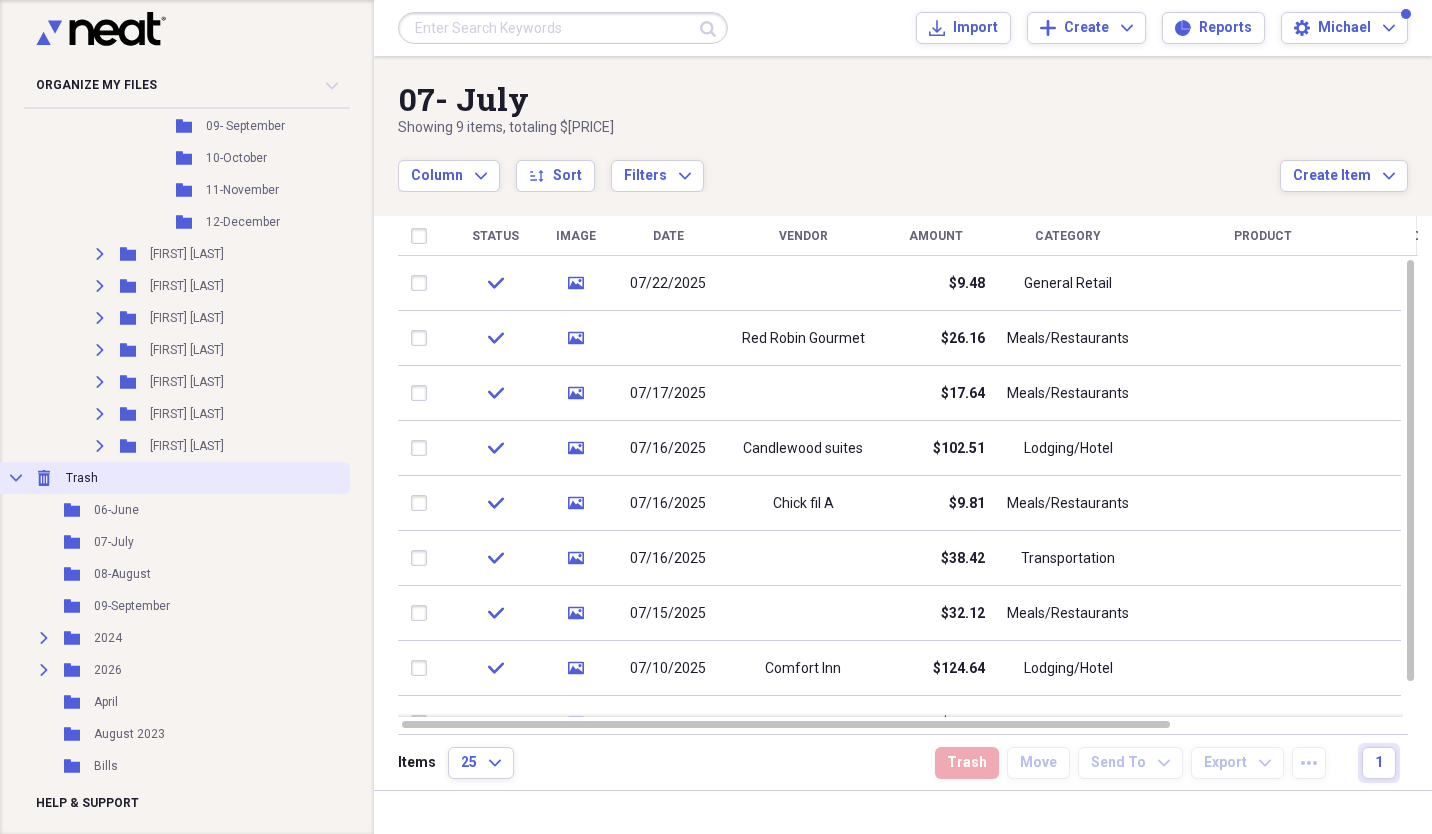click 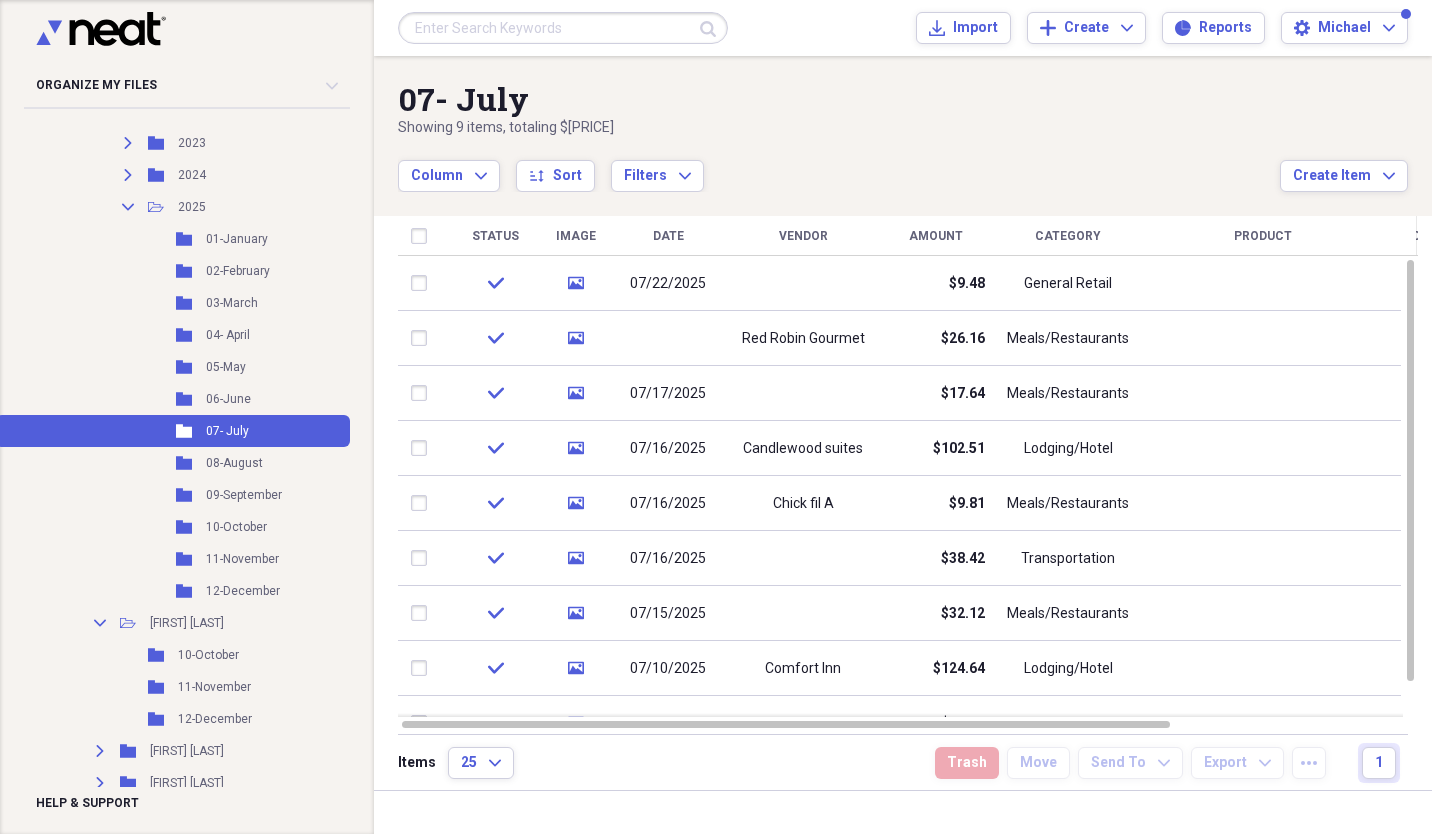 scroll, scrollTop: 373, scrollLeft: 0, axis: vertical 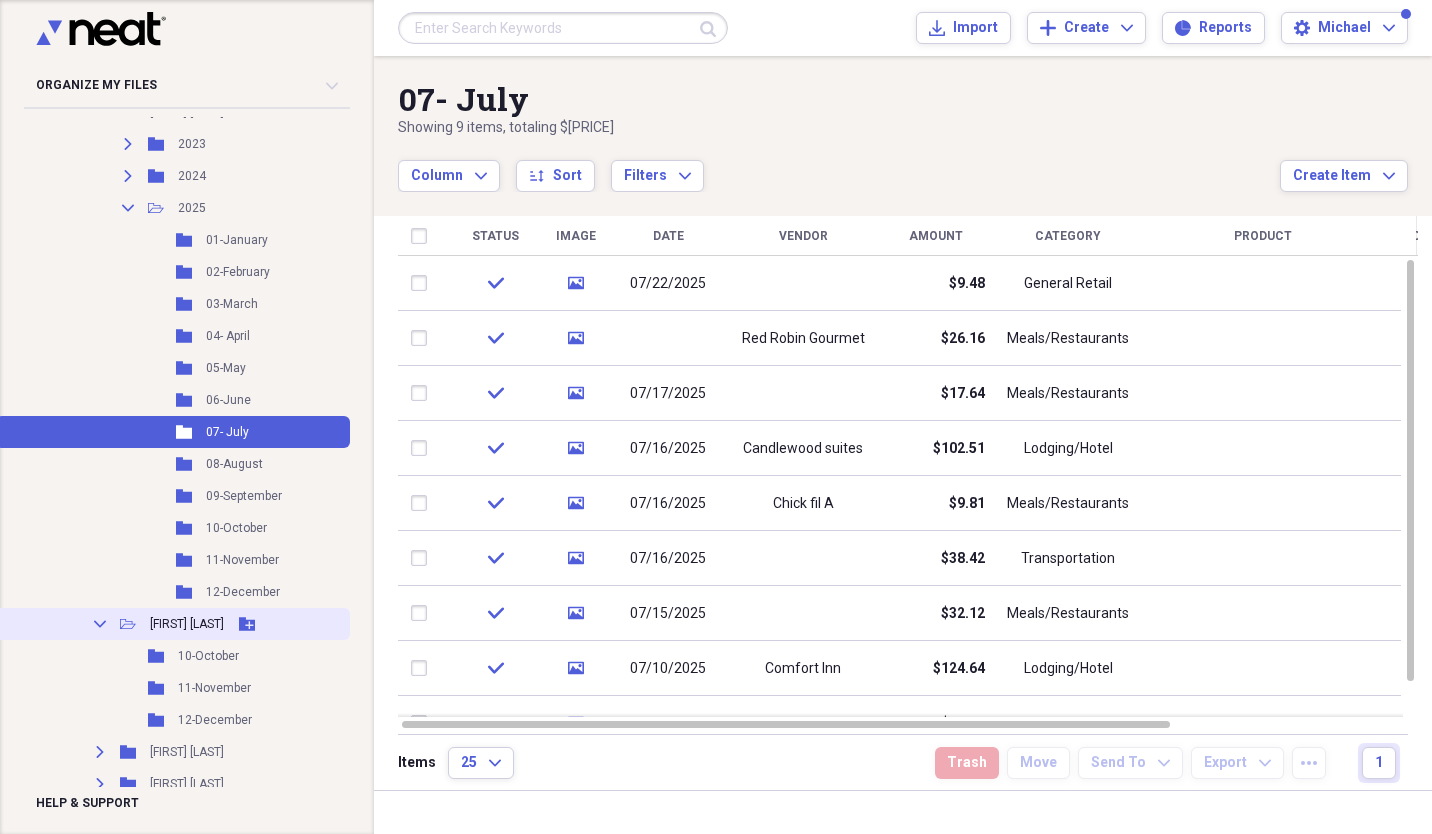 click 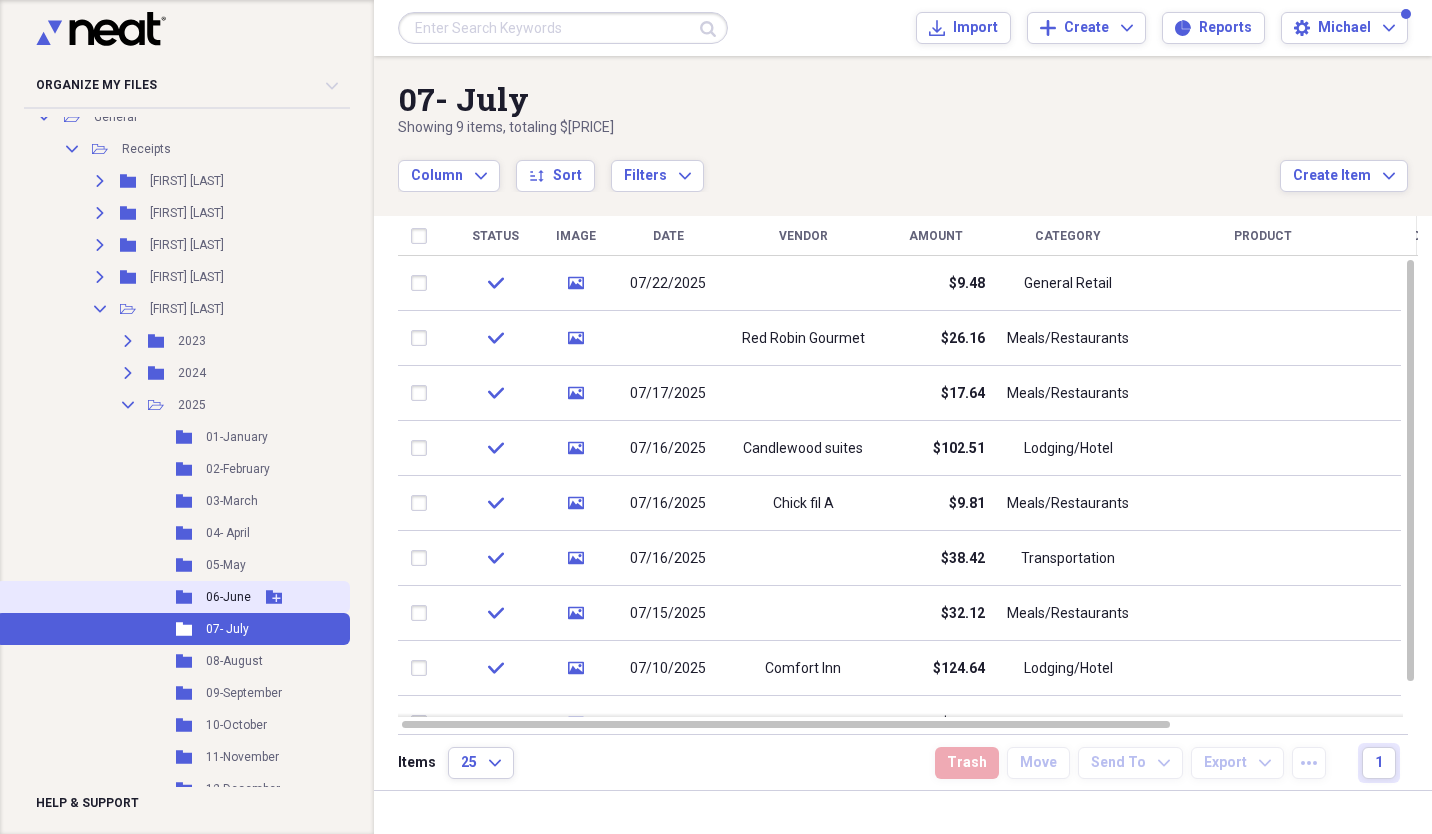 scroll, scrollTop: 172, scrollLeft: 0, axis: vertical 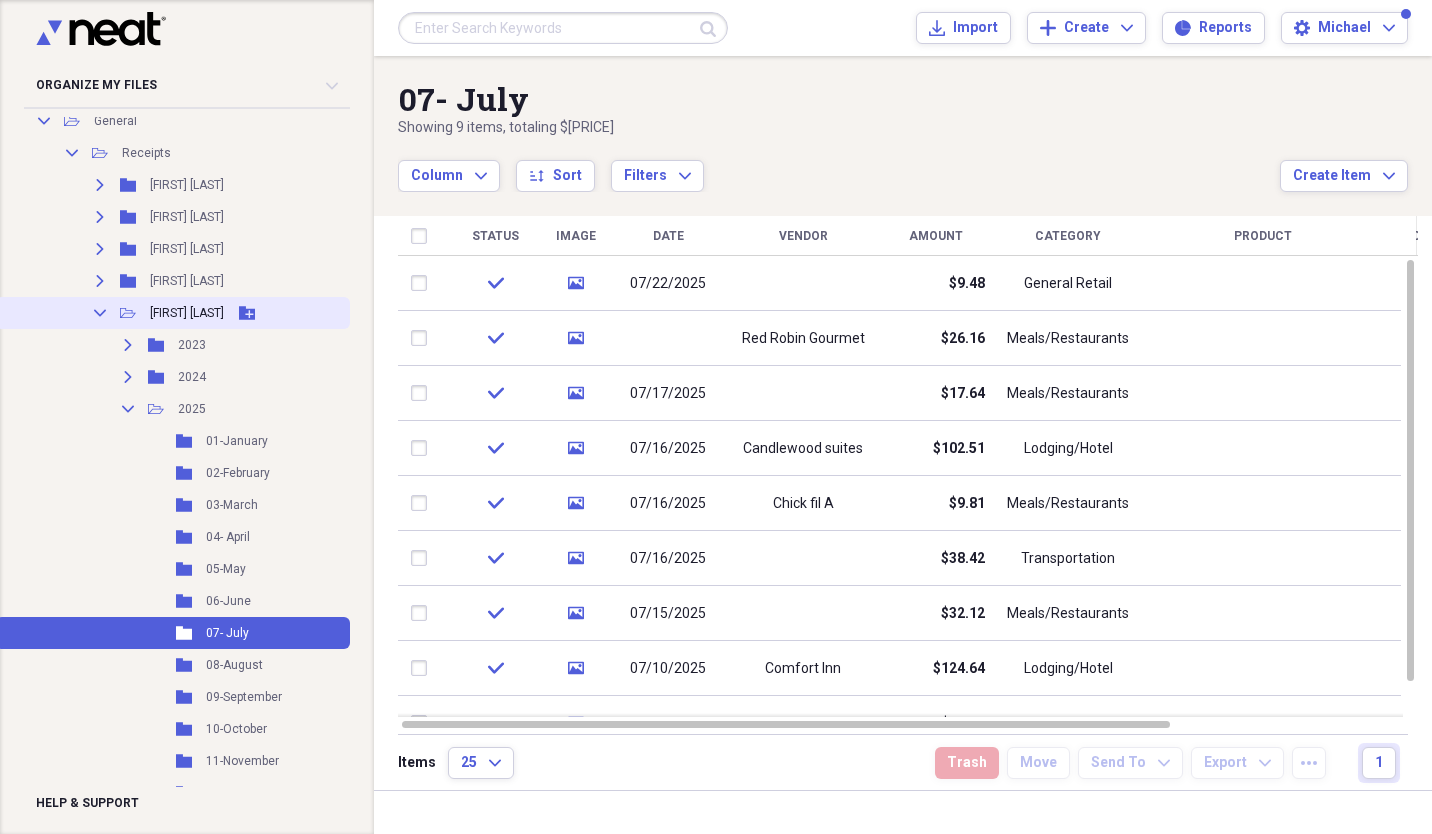 click on "Collapse" at bounding box center (100, 313) 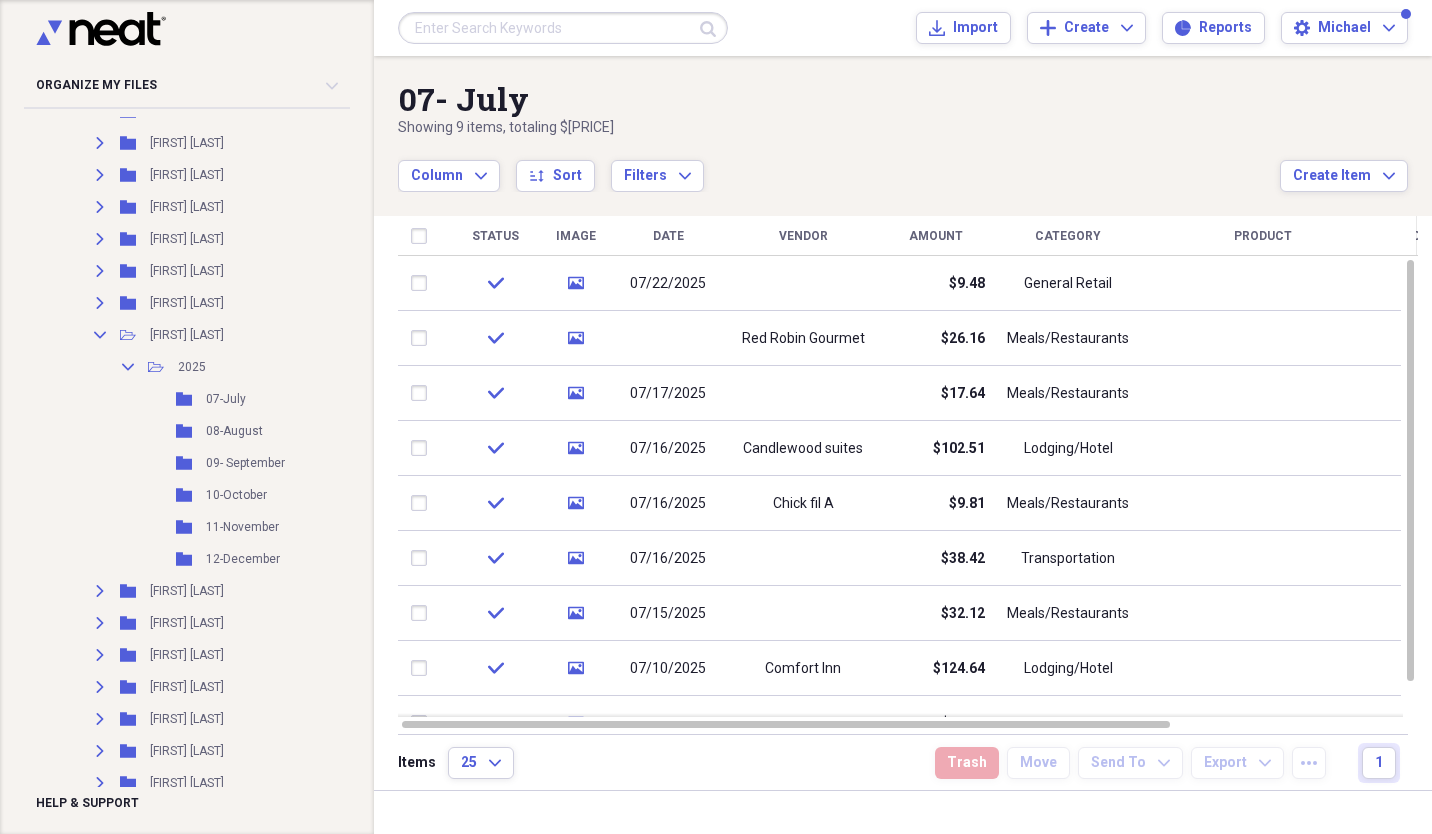 scroll, scrollTop: 447, scrollLeft: 0, axis: vertical 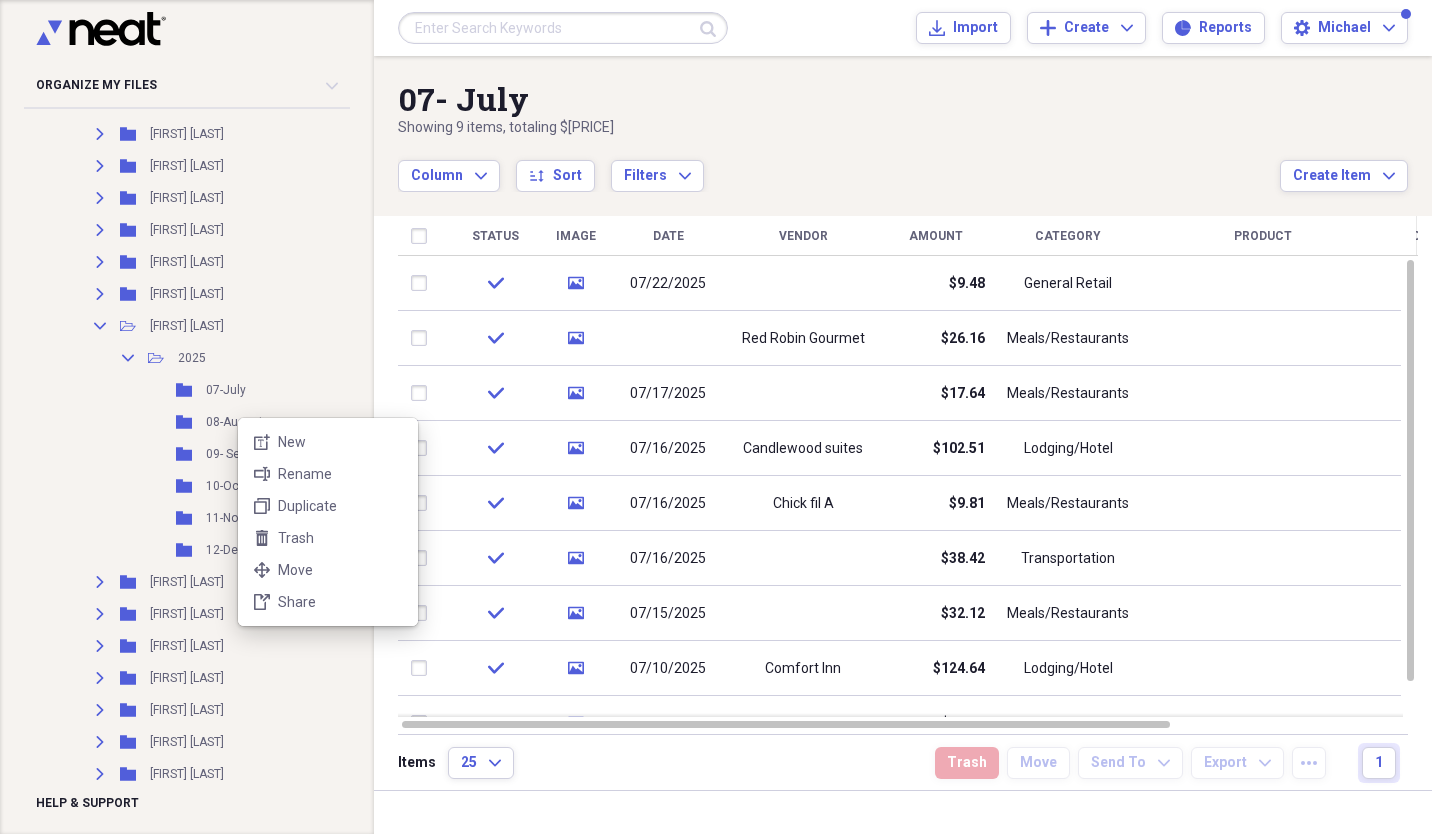 click on "Organize My Files 7 Collapse Unfiled Needs Review 7 Unfiled All Files Unfiled Unfiled Unfiled Saved Reports Collapse My Cabinet My Cabinet Add Folder Collapse Open Folder General Add Folder Collapse Open Folder Receipts Add Folder Expand Folder [FIRST] [LAST] Add Folder Expand Folder [FIRST] [LAST] Add Folder Expand Folder [FIRST] [LAST] Add Folder Expand Folder [FIRST] [LAST] Add Folder Expand Folder [FIRST] [LAST] Add Folder Expand Folder [FIRST] [LAST] Add Folder Expand Folder [FIRST] [LAST] Add Folder Expand Folder [FIRST] [LAST] Add Folder Expand Folder [FIRST] [LAST] Add Folder Expand Folder [FIRST] [LAST] Add Folder Collapse Open Folder [FIRST] [LAST] Add Folder Collapse Open Folder 2025 Add Folder Folder 07-July Add Folder Folder 08-August Add Folder Folder 09- September Add Folder Folder 10-October Add Folder Folder 11-November Add Folder Folder 12-December Add Folder Expand Folder [FIRST] [LAST]" at bounding box center (716, 417) 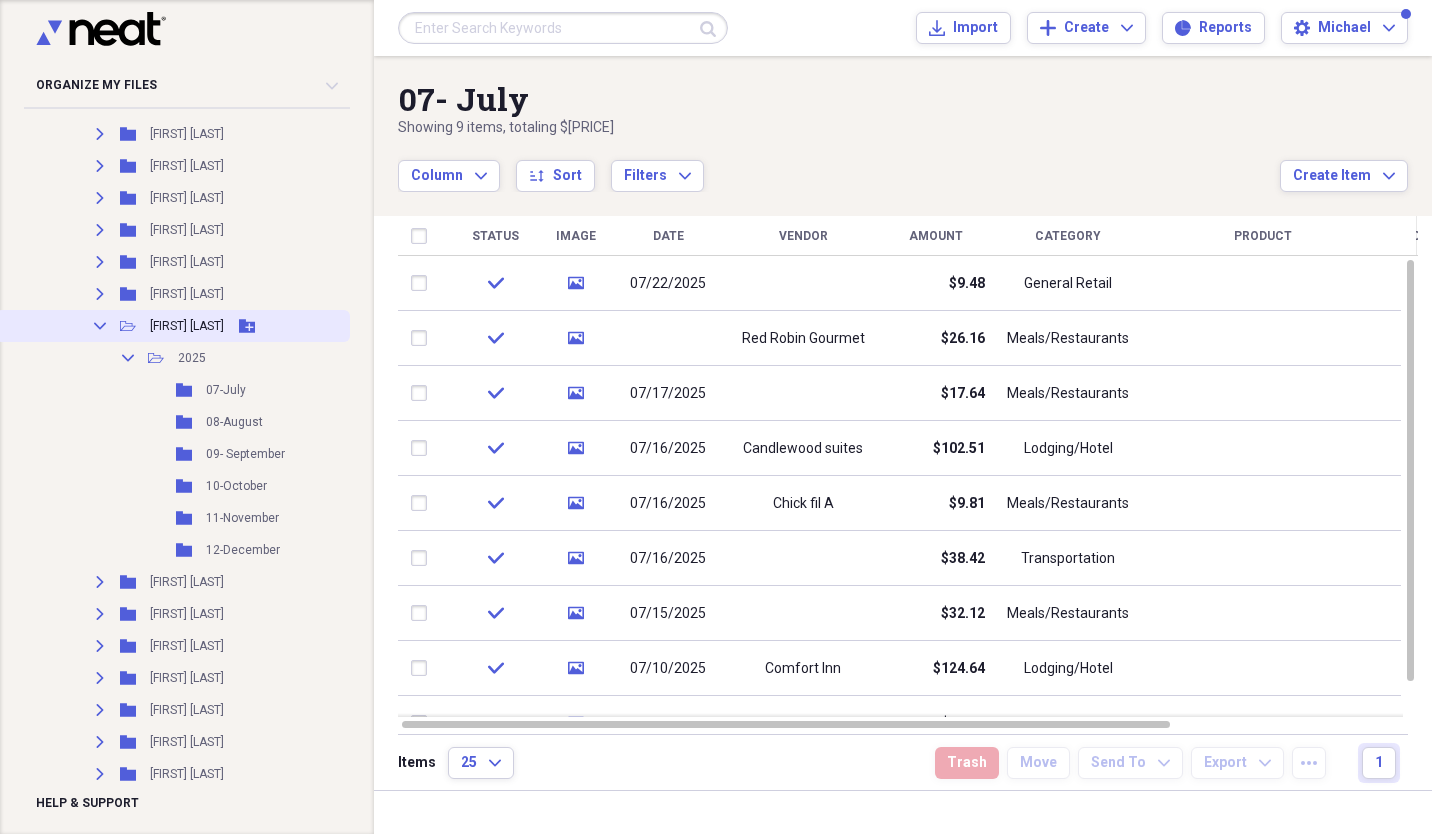 click on "Collapse" 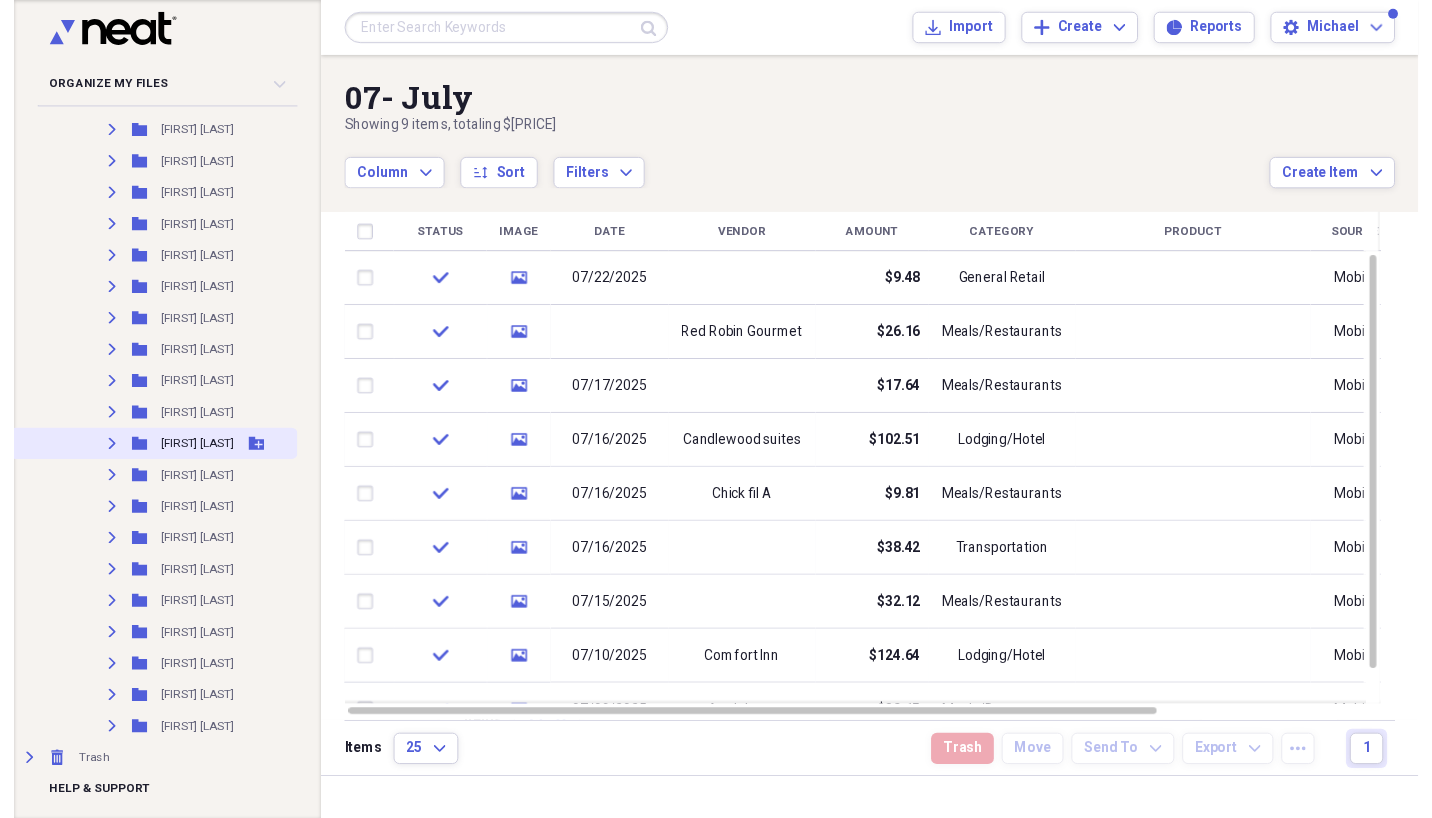 scroll, scrollTop: 0, scrollLeft: 0, axis: both 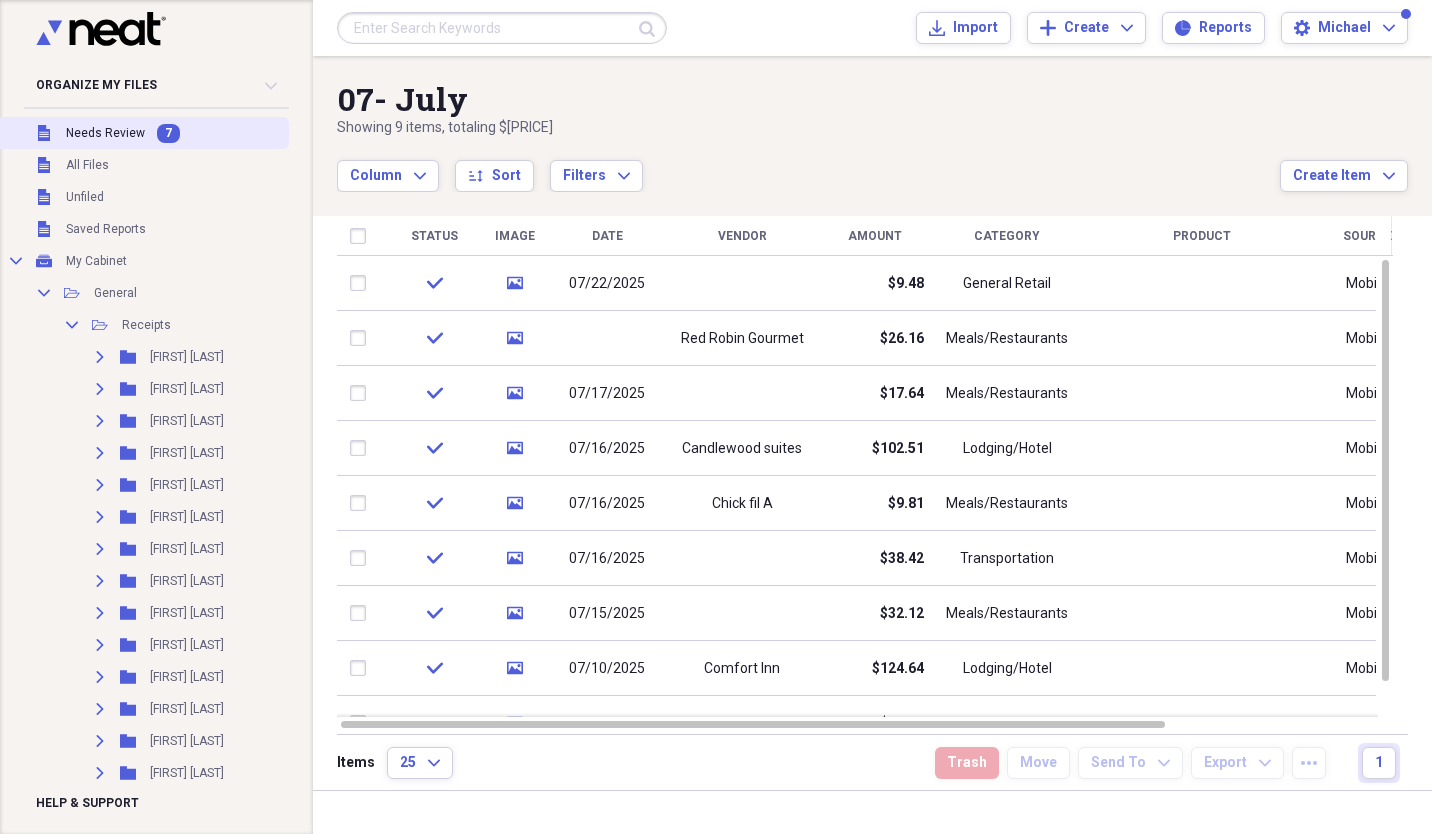 click on "Needs Review" at bounding box center (105, 133) 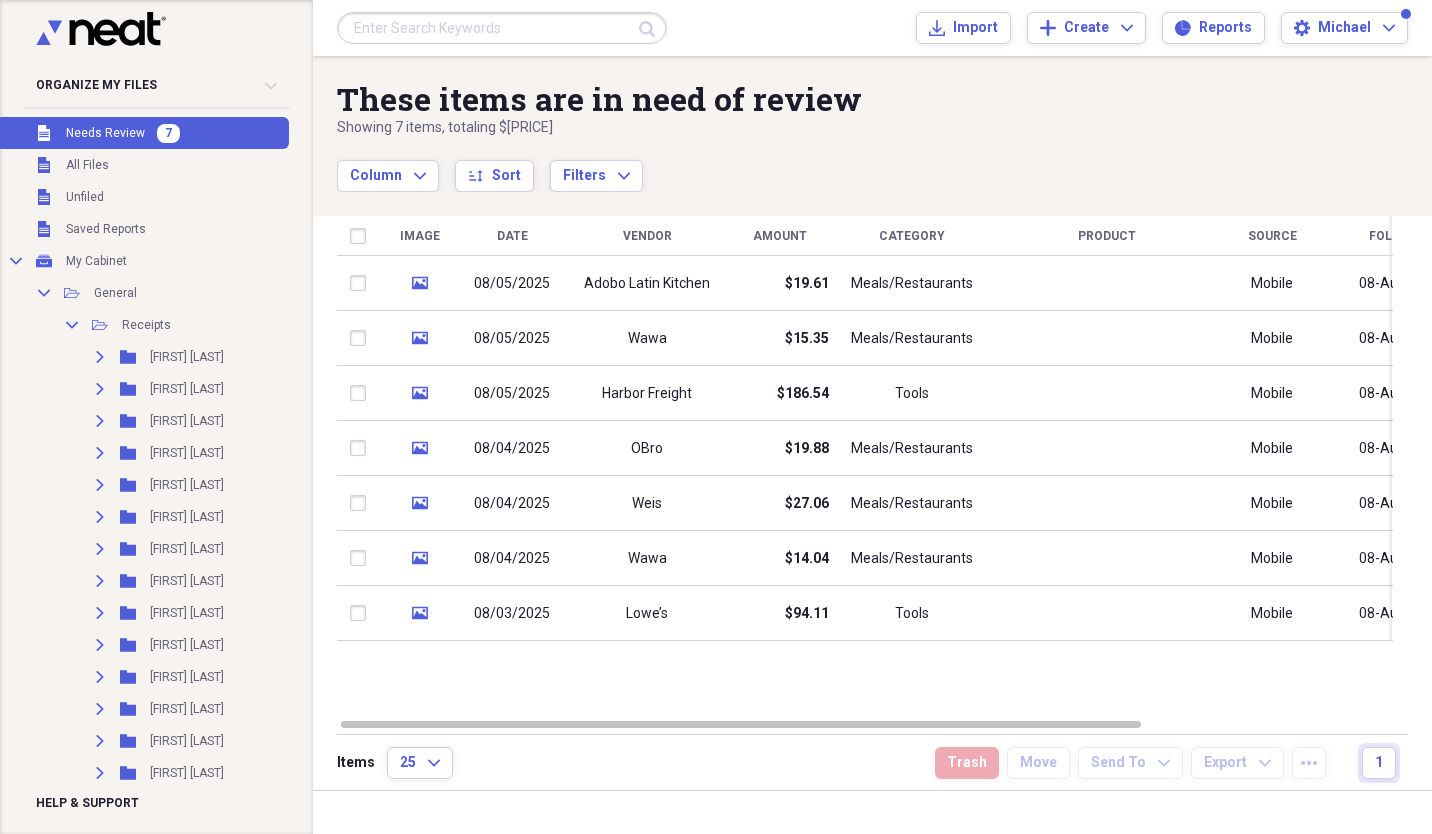 click on "Image Date Vendor Amount Category Product Source Folder Billable Reimbursable media [DATE] [BRAND] $[PRICE] Meals/Restaurants Mobile 08-August media [DATE] [BRAND] $[PRICE] Meals/Restaurants Mobile 08-August media [DATE] [BRAND] $[PRICE] Tools Mobile 08-August media [DATE] [BRAND] $[PRICE] Meals/Restaurants Mobile 08-August media [DATE] [BRAND] $[PRICE] Meals/Restaurants Mobile 08-August media [DATE] [BRAND] $[PRICE] Meals/Restaurants Mobile 08-August media [DATE] [BRAND] $[PRICE] Tools Mobile 08-August" at bounding box center (865, 466) 